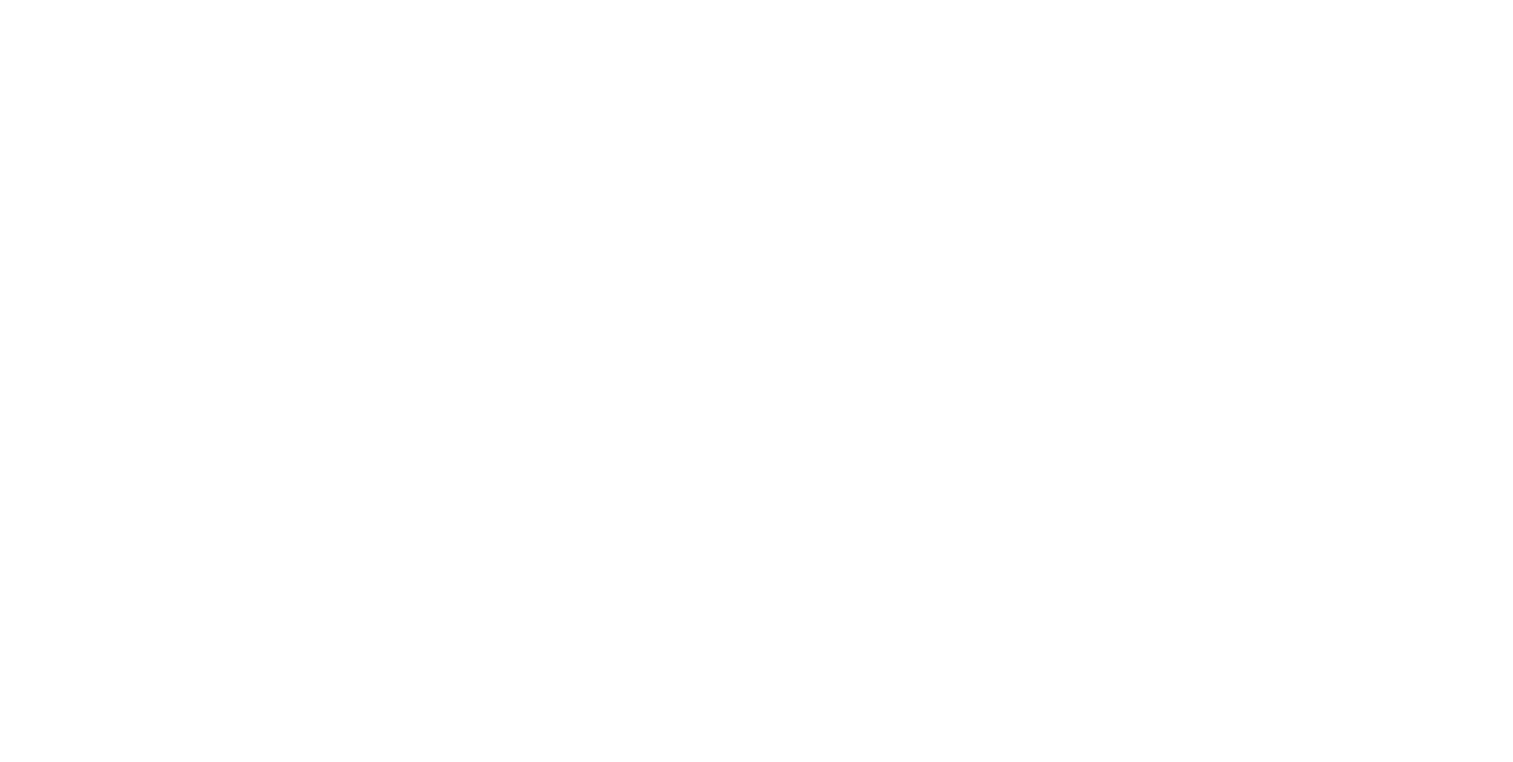 scroll, scrollTop: 0, scrollLeft: 0, axis: both 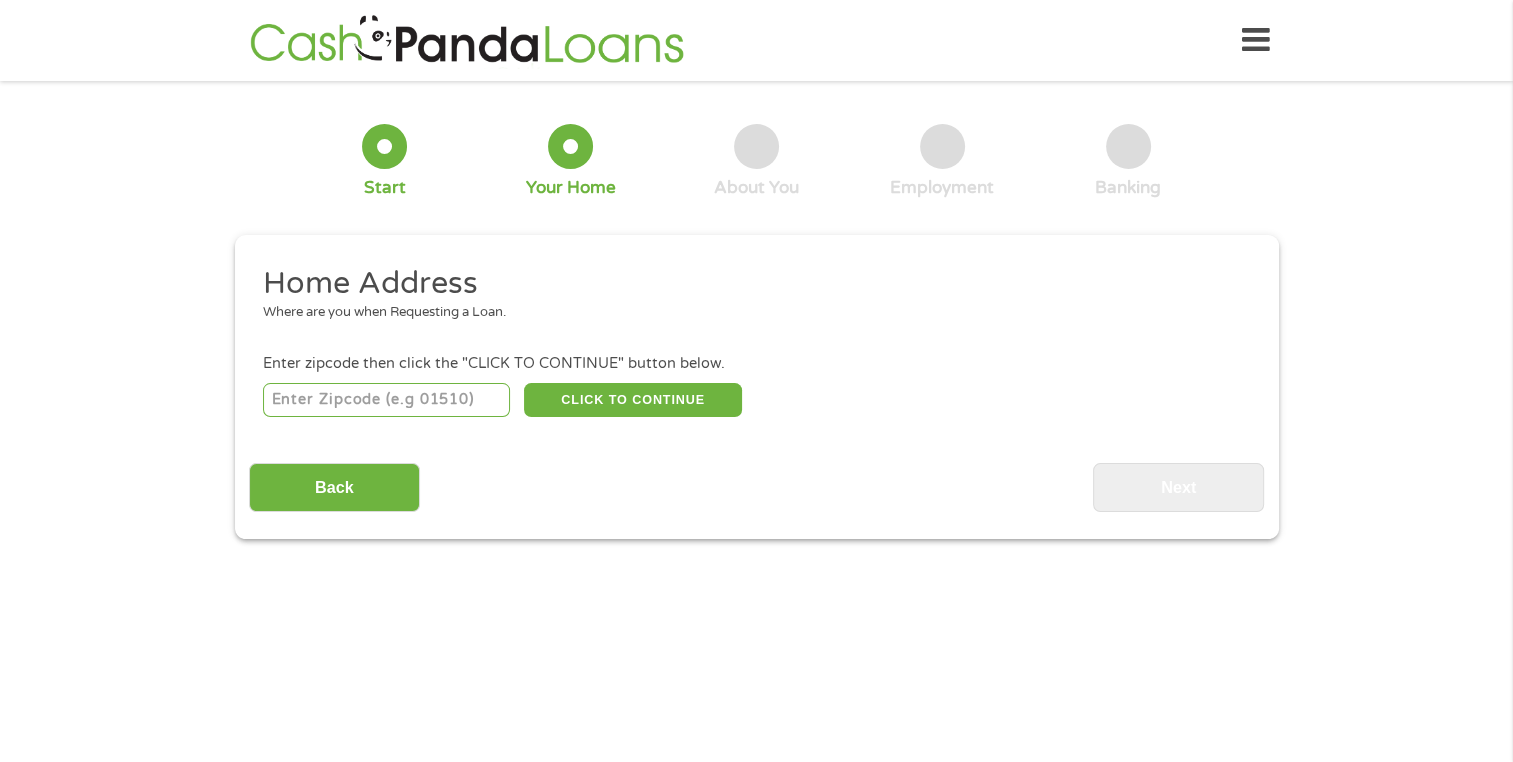 click at bounding box center (386, 400) 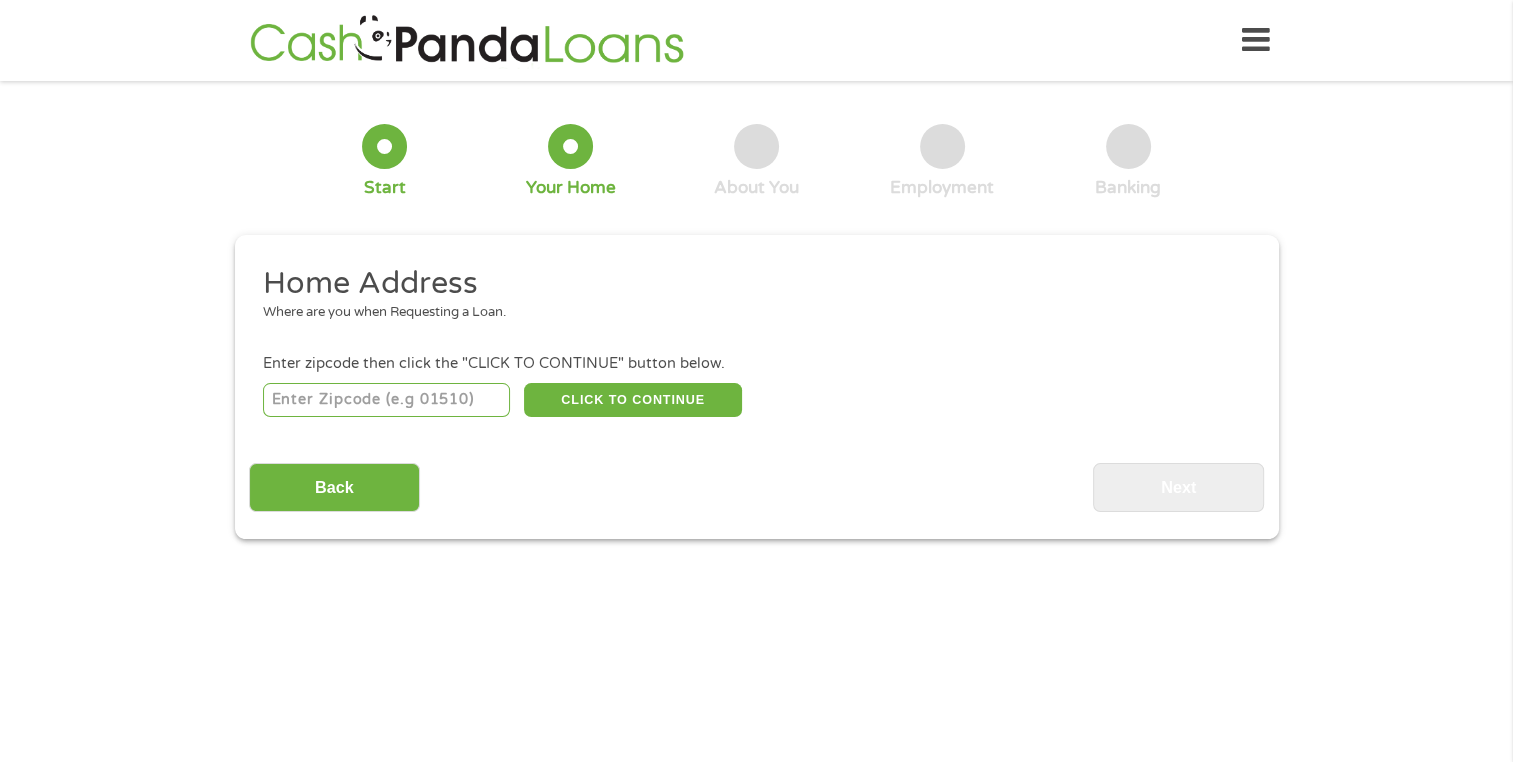 type on "[ZIP]" 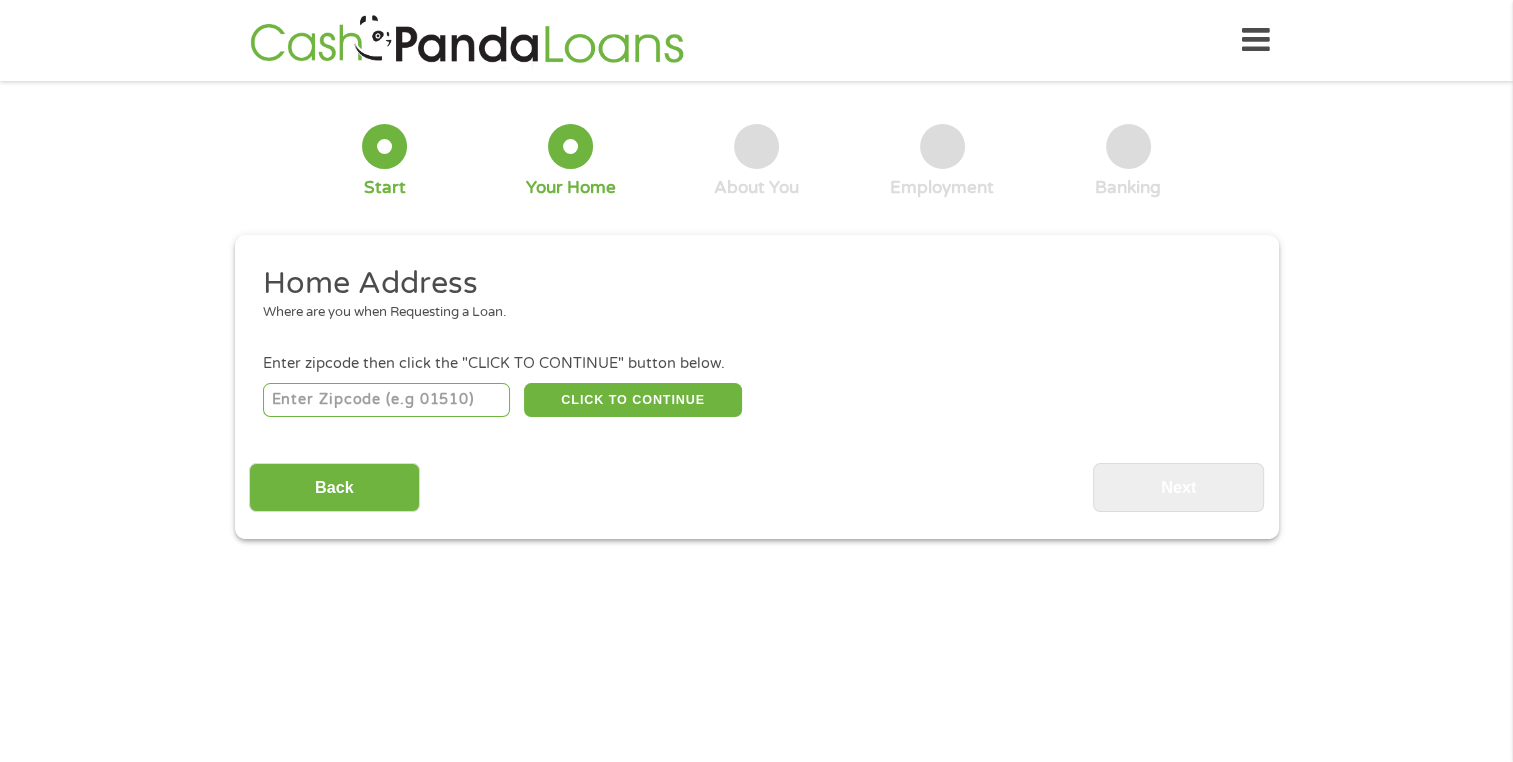 select on "Colorado" 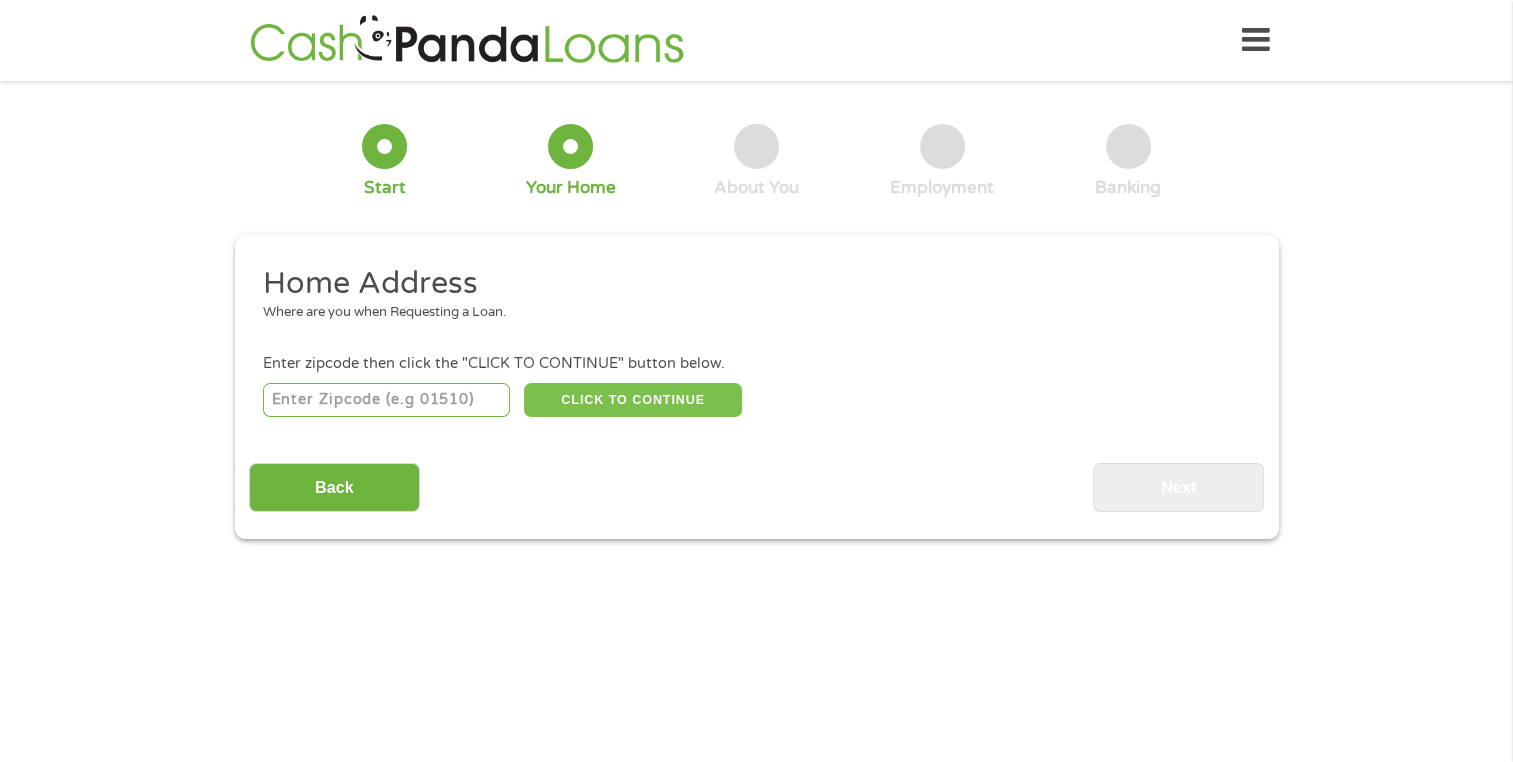 click on "CLICK TO CONTINUE" at bounding box center [633, 400] 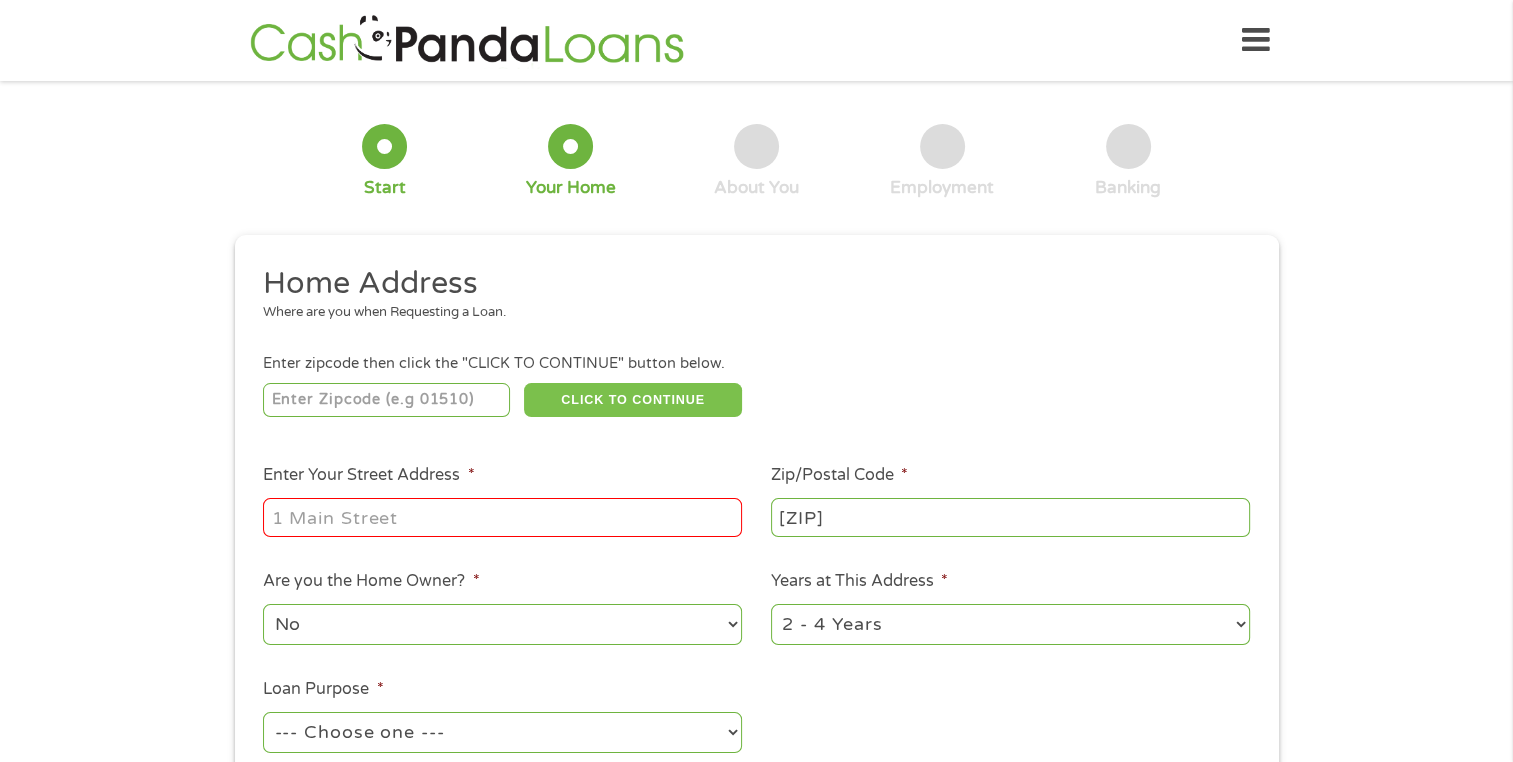 type 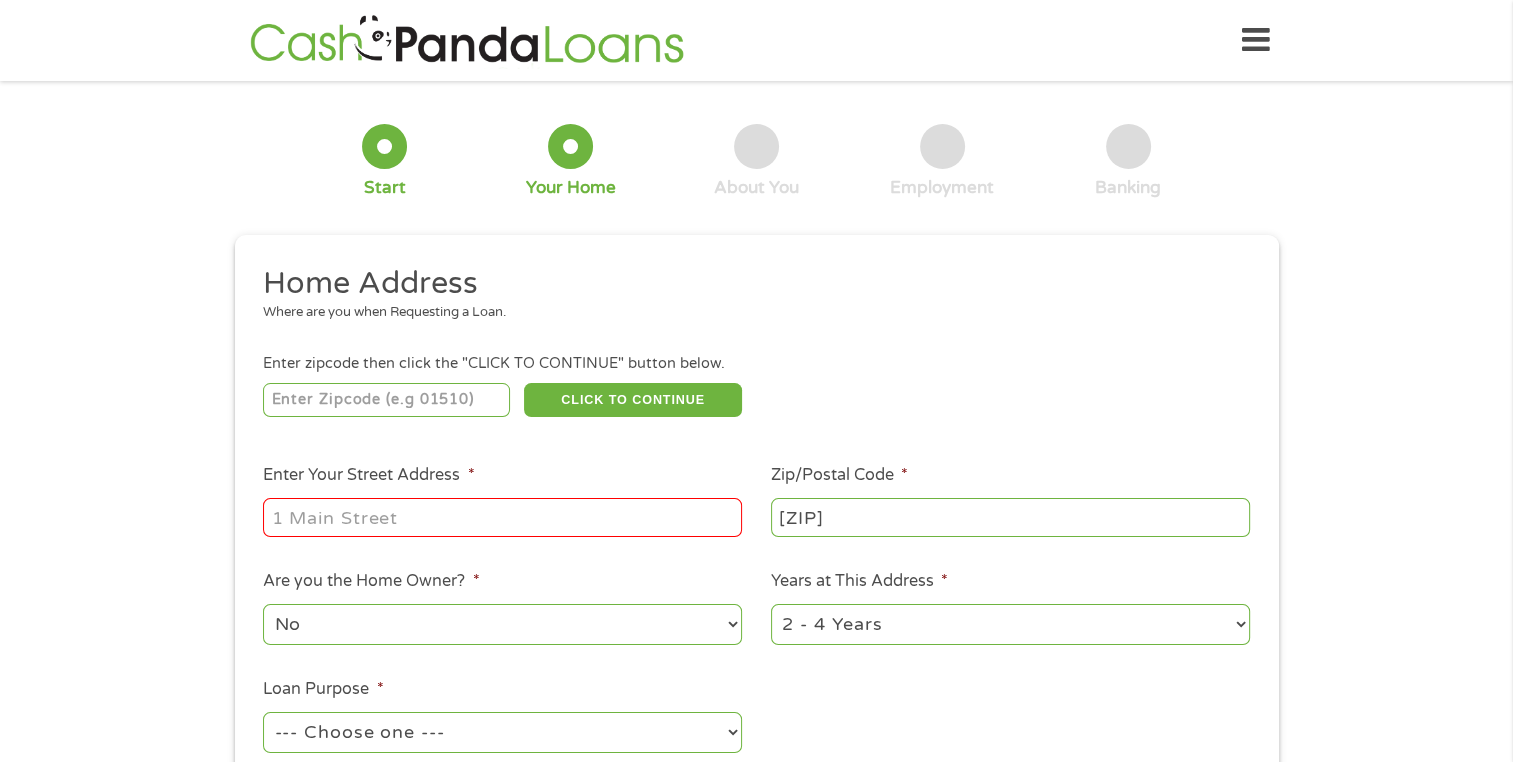 click on "Enter Your Street Address *" at bounding box center (502, 517) 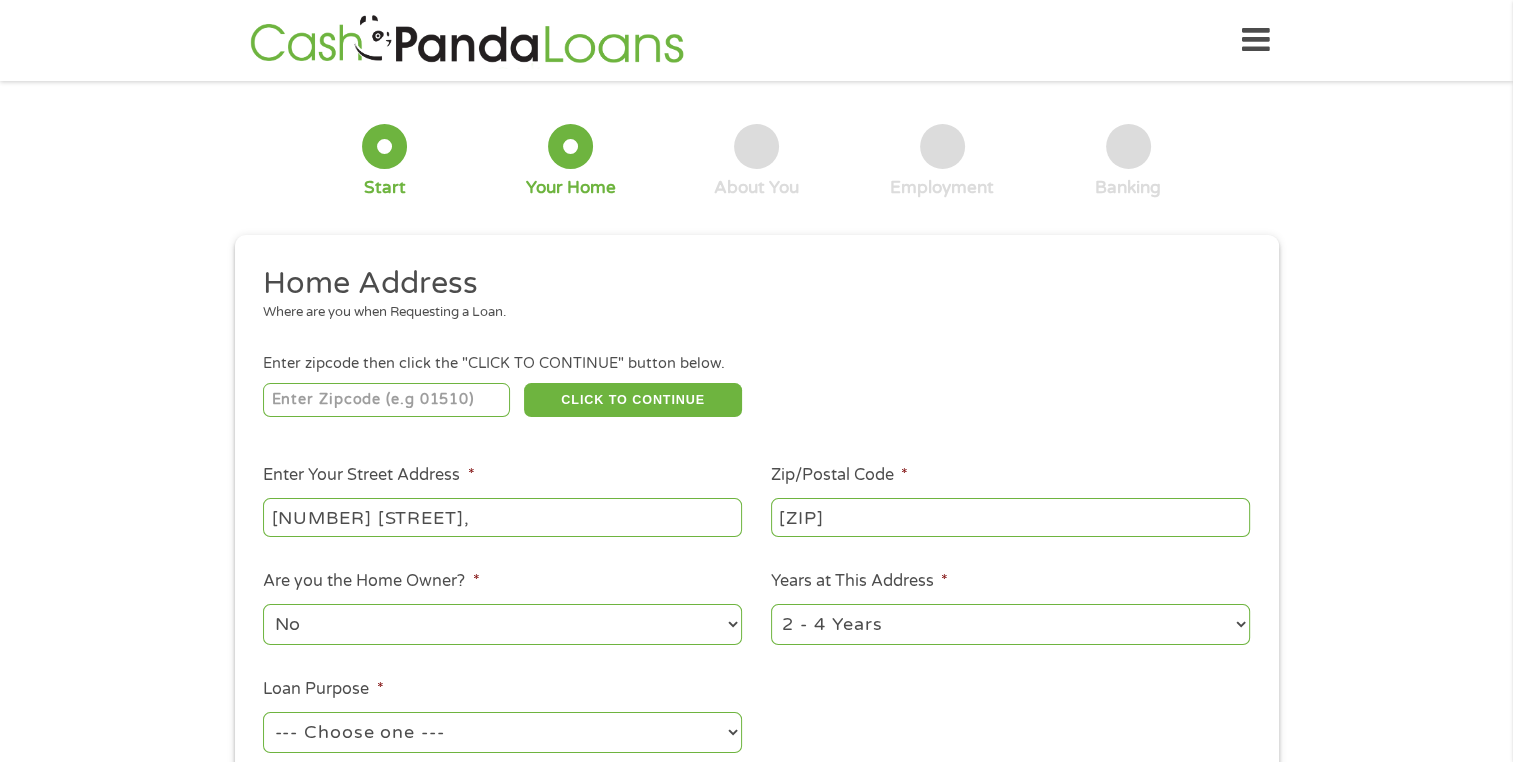 type on "[NUMBER] [STREET]," 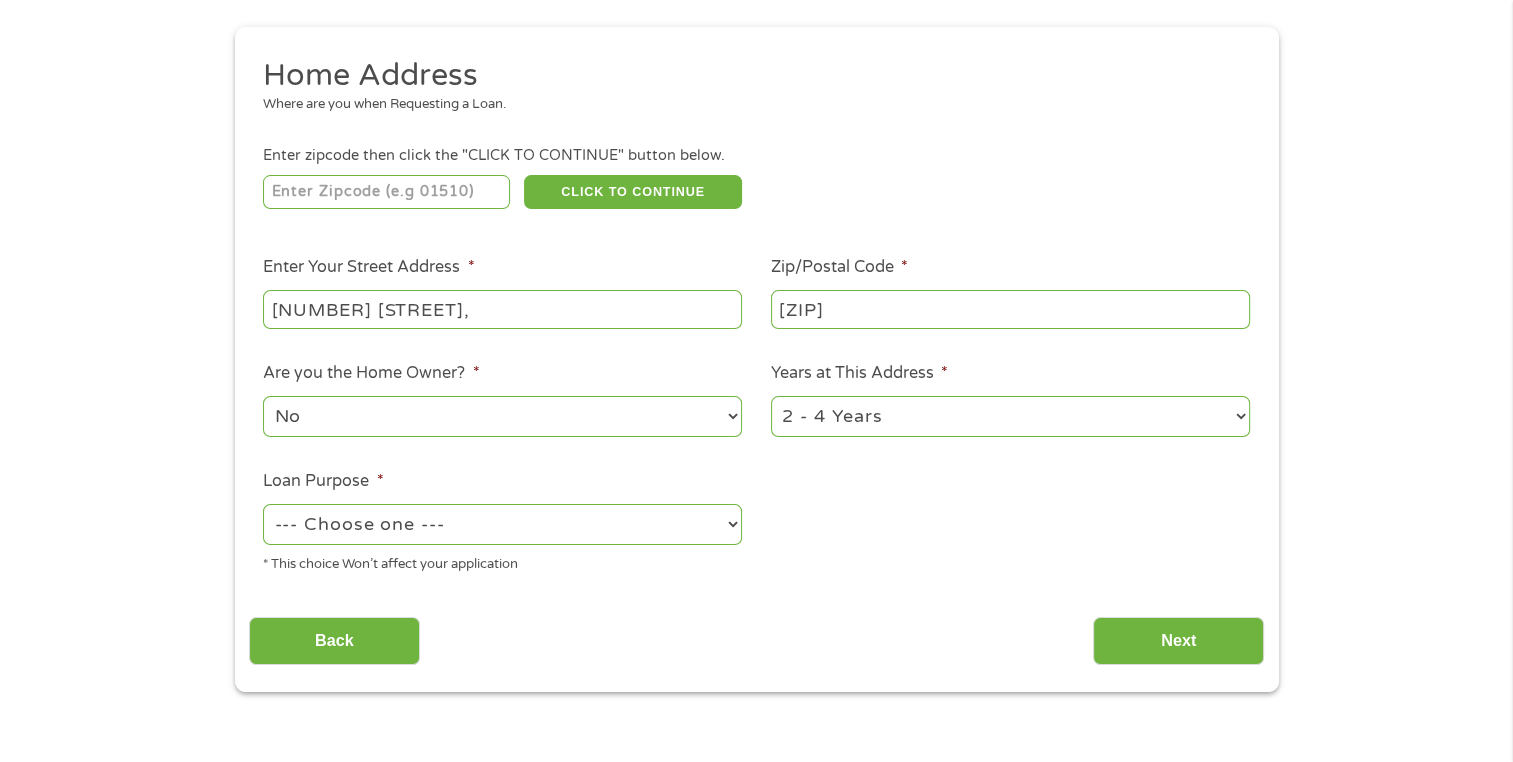 scroll, scrollTop: 208, scrollLeft: 0, axis: vertical 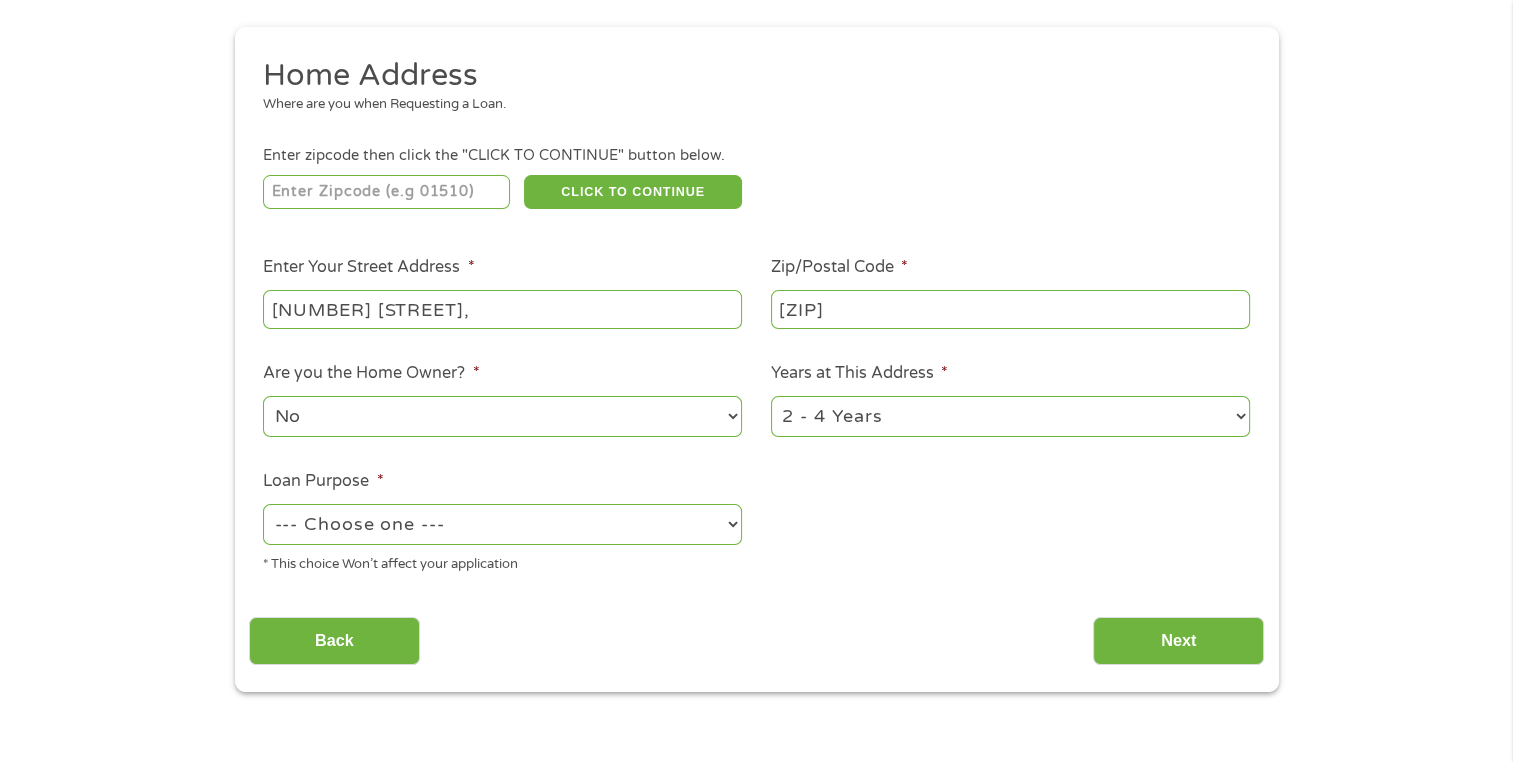 click on "--- Choose one --- Pay Bills Debt Consolidation Home Improvement Major Purchase Car Loan Short Term Cash Medical Expenses Other" at bounding box center (502, 524) 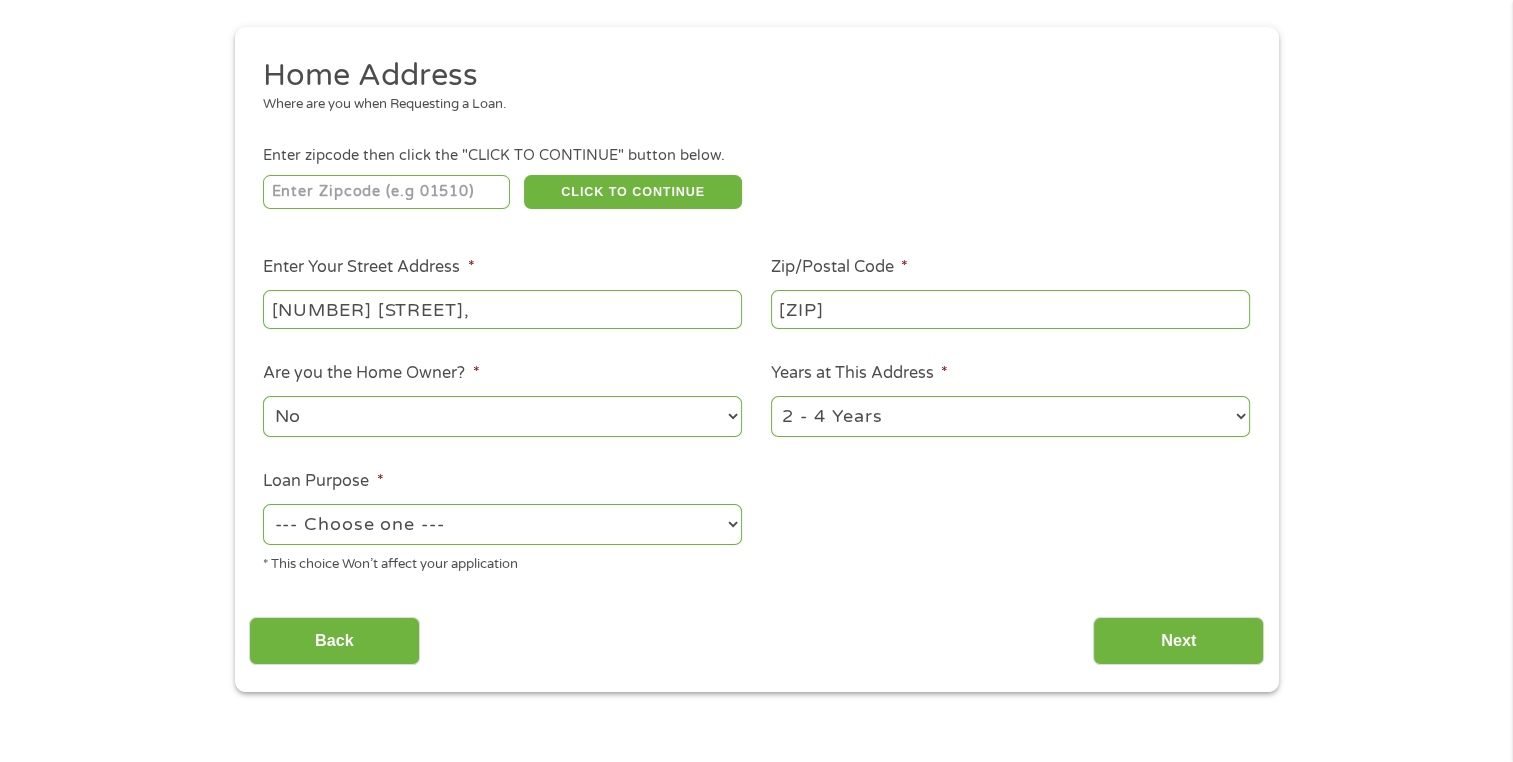 select on "paybills" 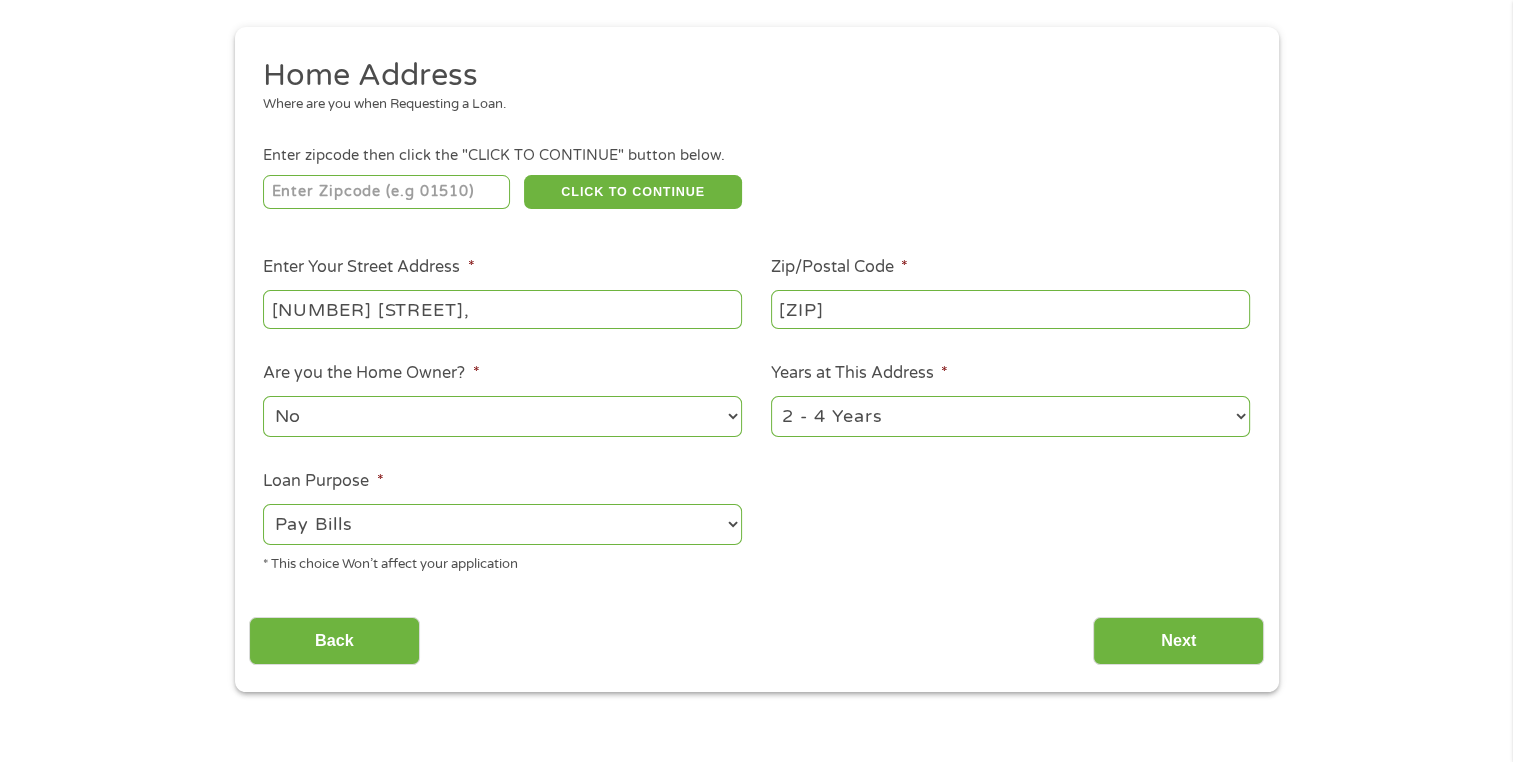 click on "--- Choose one --- Pay Bills Debt Consolidation Home Improvement Major Purchase Car Loan Short Term Cash Medical Expenses Other" at bounding box center [502, 524] 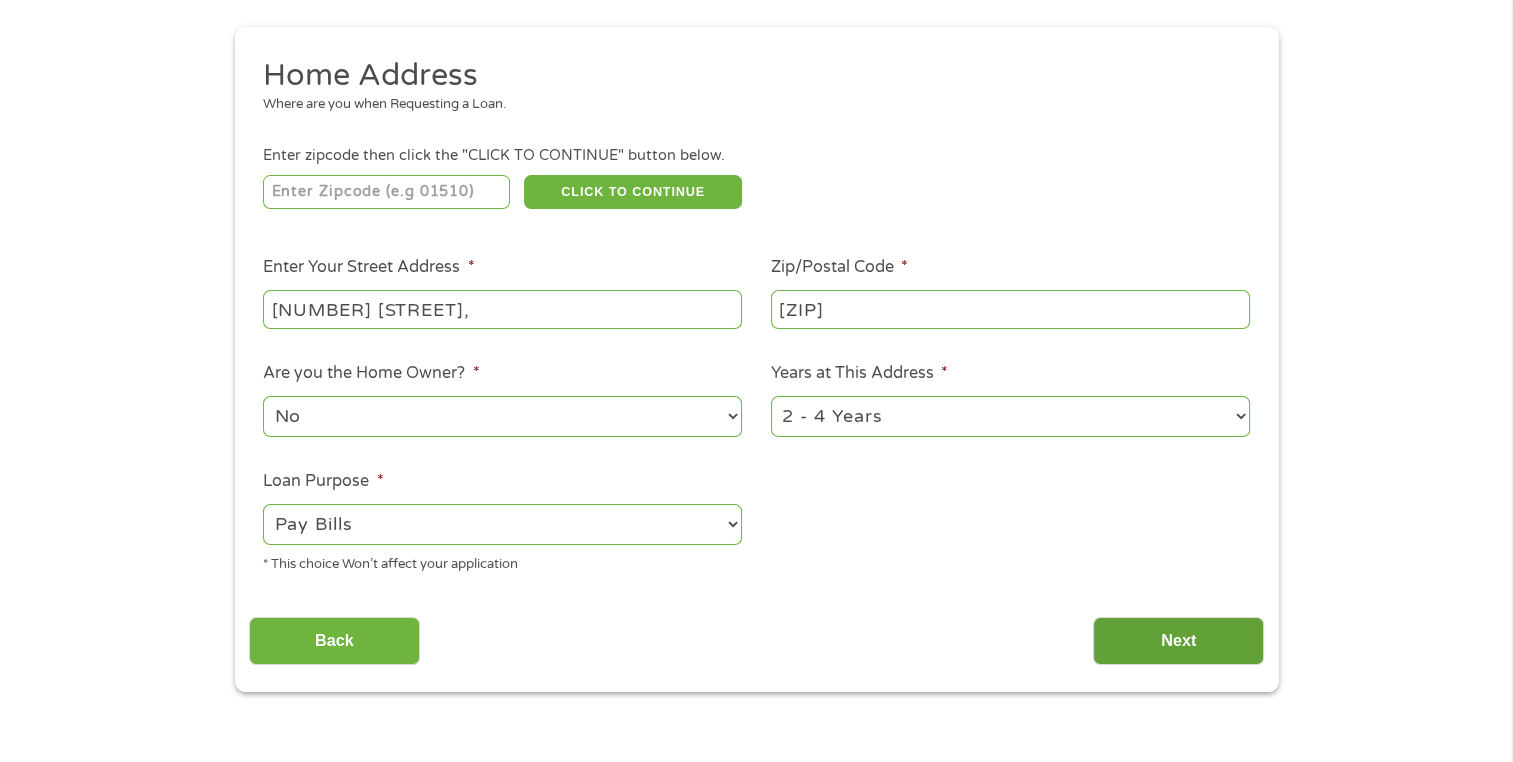 click on "Next" at bounding box center (1178, 641) 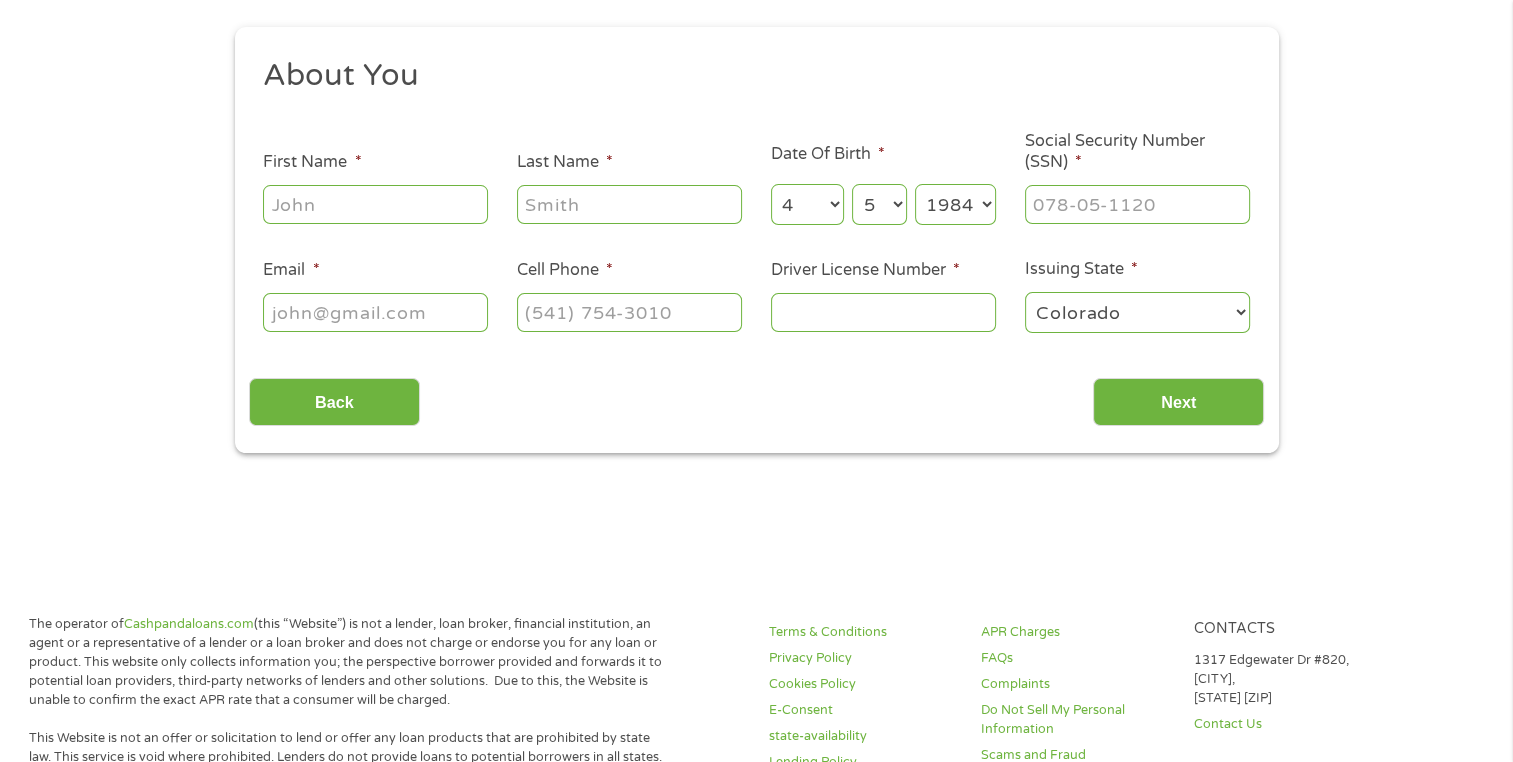 scroll, scrollTop: 62, scrollLeft: 0, axis: vertical 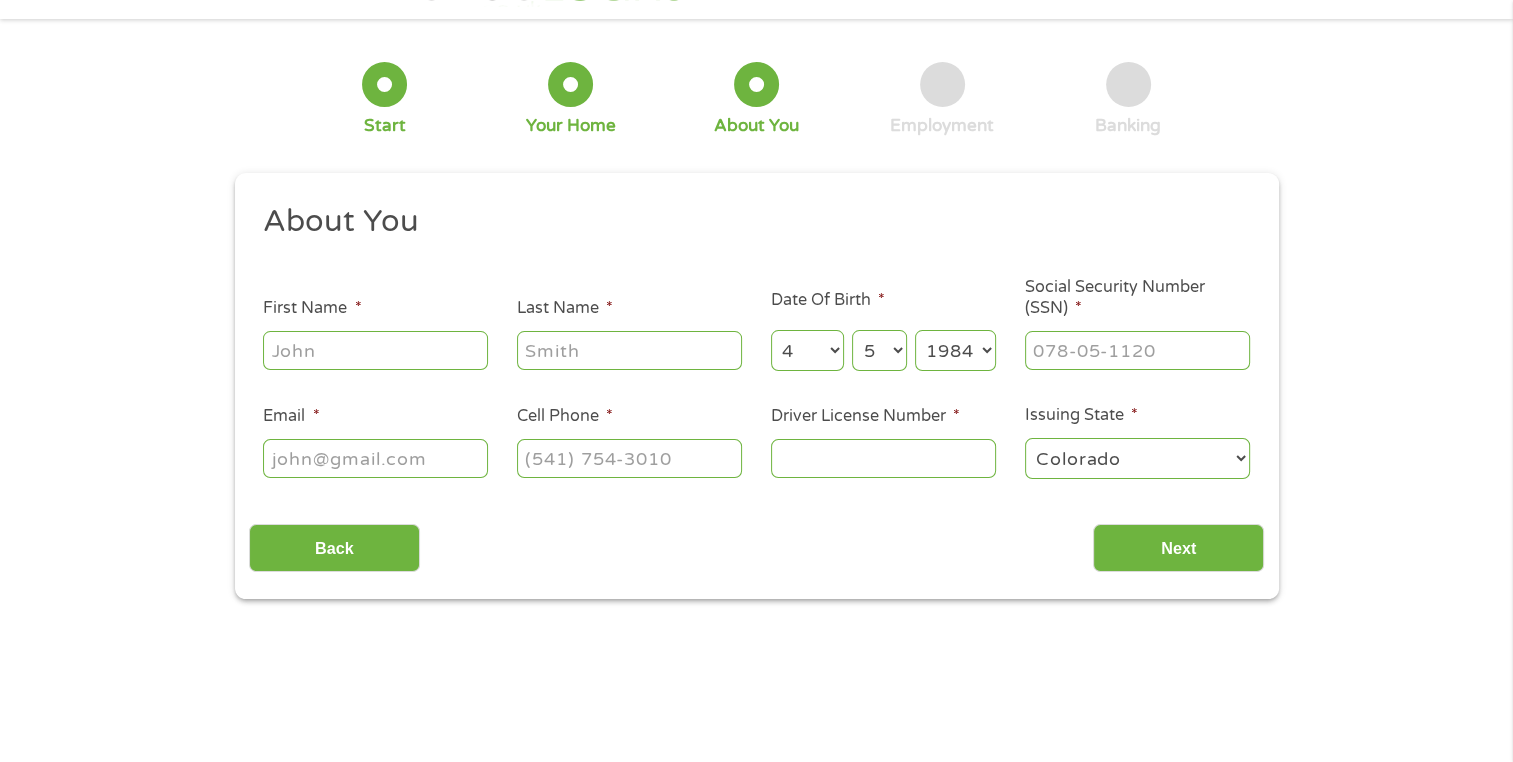 click on "This field is hidden when viewing the form gclid This field is hidden when viewing the form Referrer https://www.cashpandaloans.com/ This field is hidden when viewing the form Source This field is hidden when viewing the form Campaign This field is hidden when viewing the form Medium This field is hidden when viewing the form adgroup This field is hidden when viewing the form creative This field is hidden when viewing the form position This field is hidden when viewing the form keyword This field is hidden when viewing the form matchtype This field is hidden when viewing the form device network" at bounding box center [756, 1044] 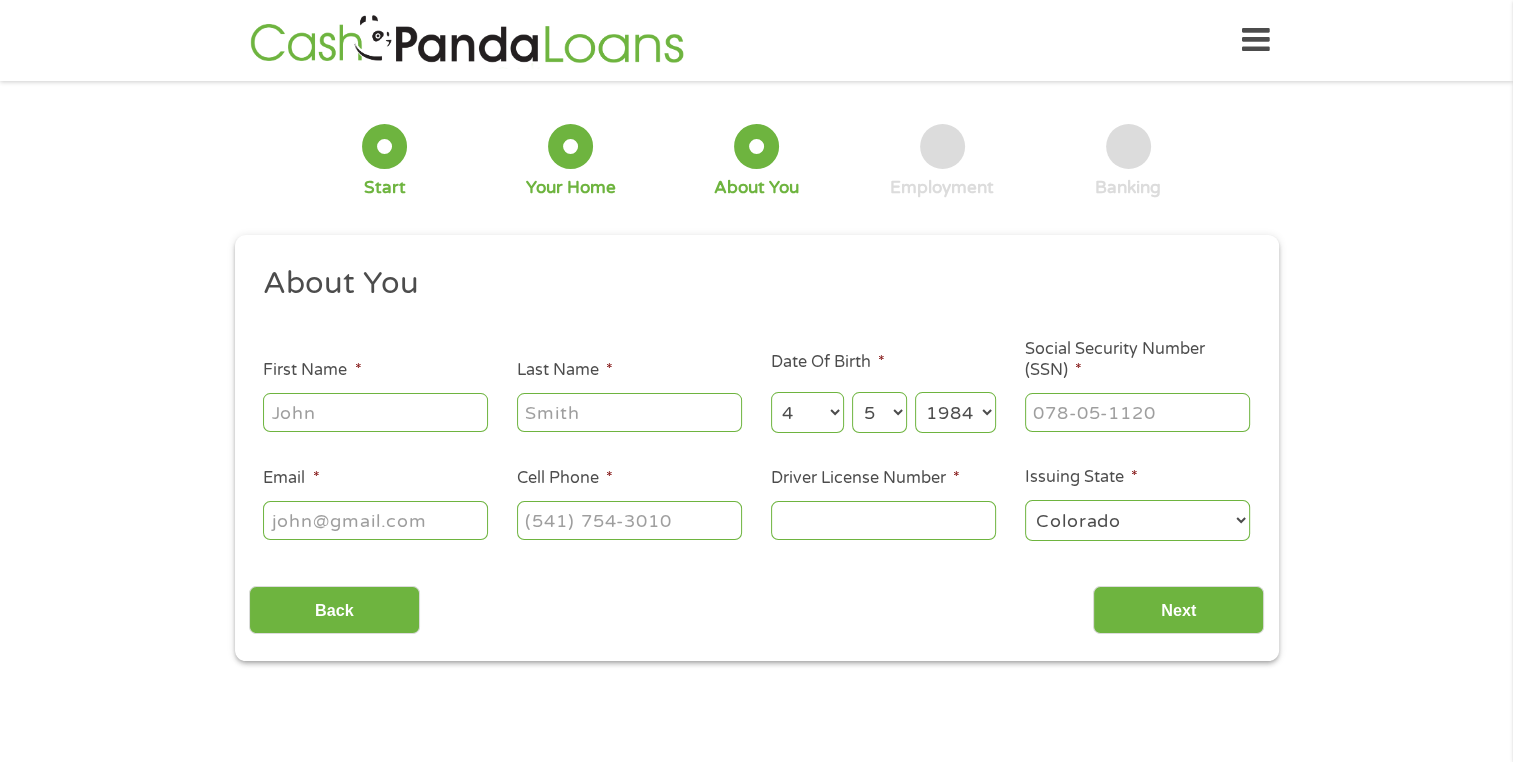 click on "[FIRST]" at bounding box center (375, 412) 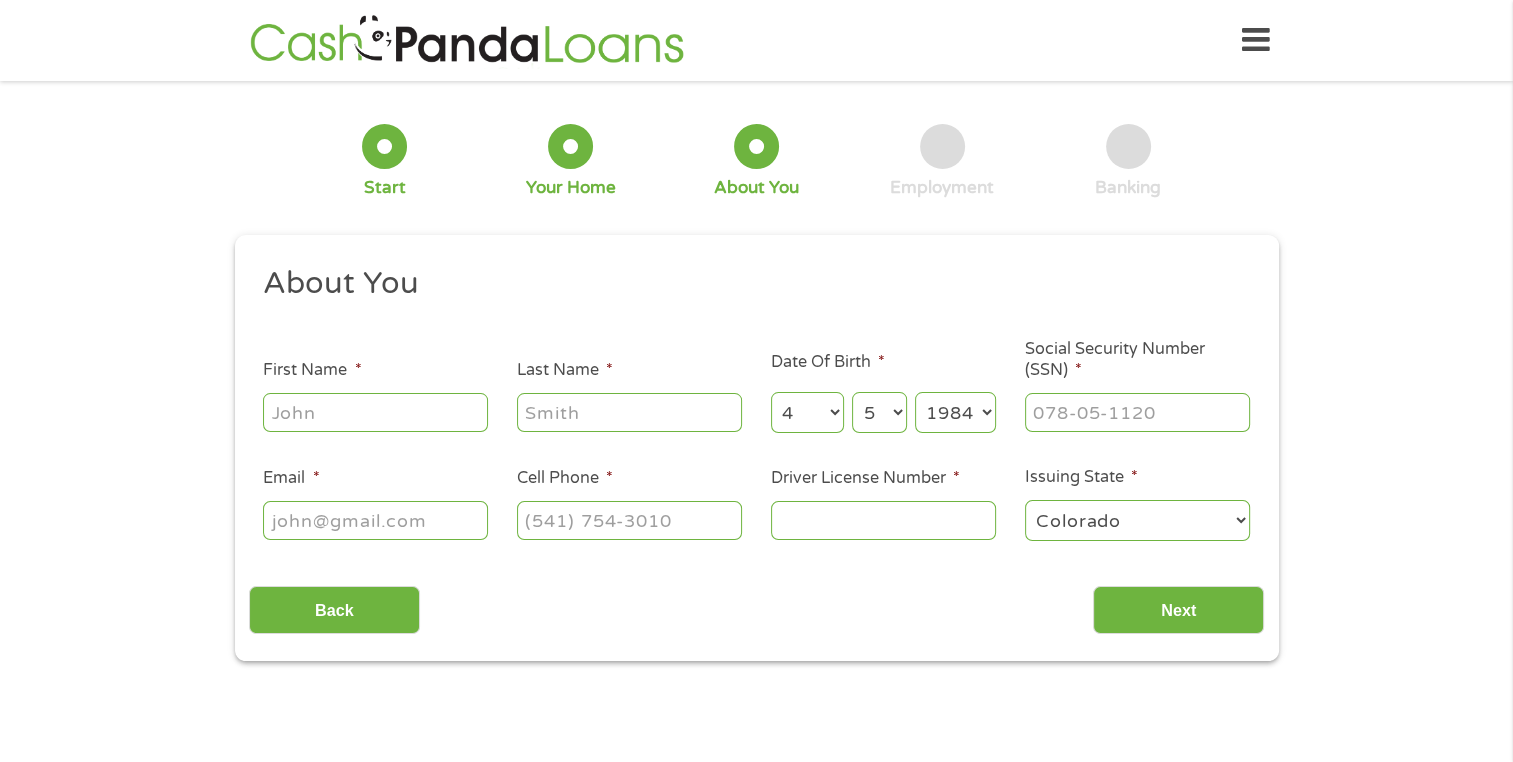 type on "[FIRST]" 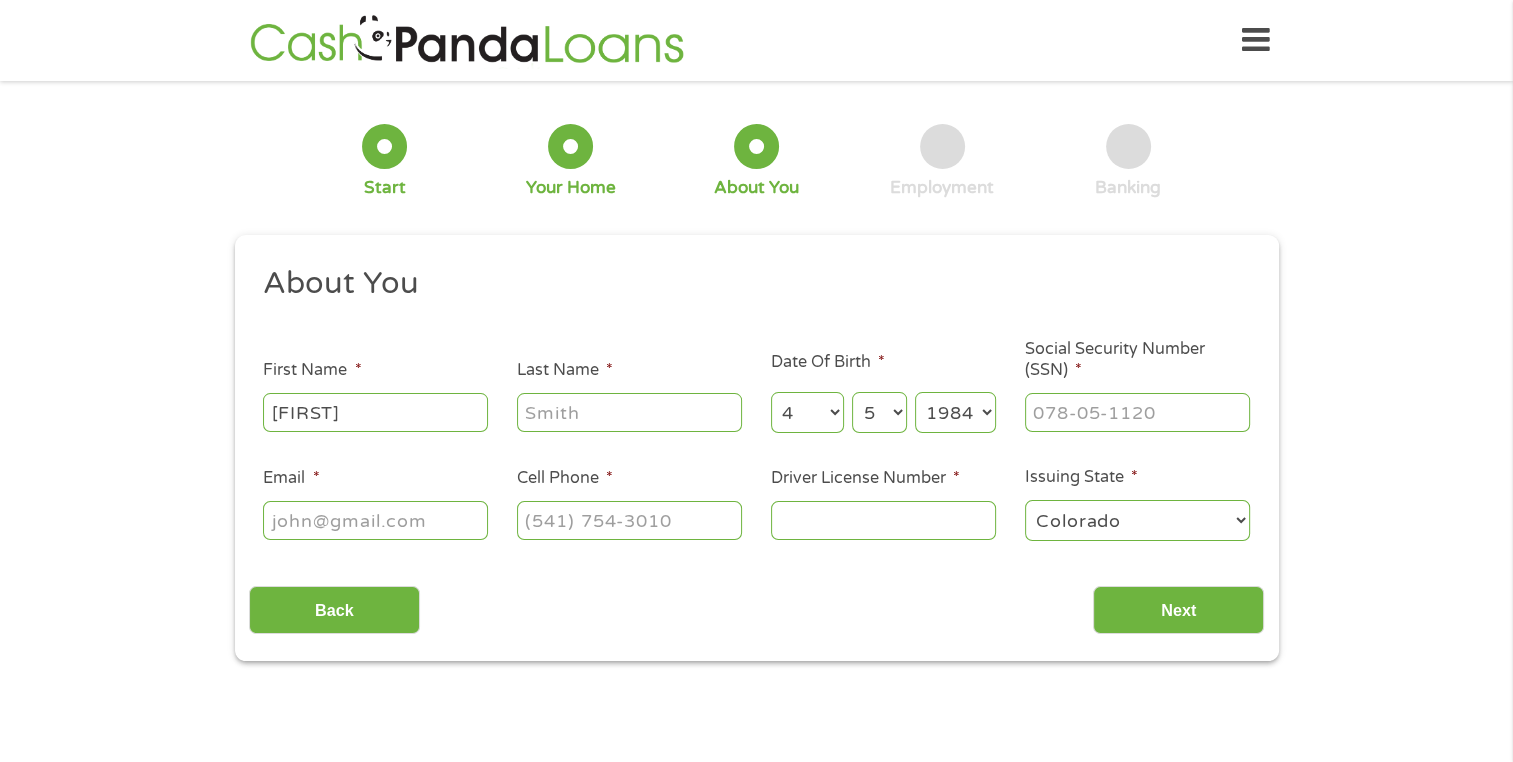 type on "[LAST]" 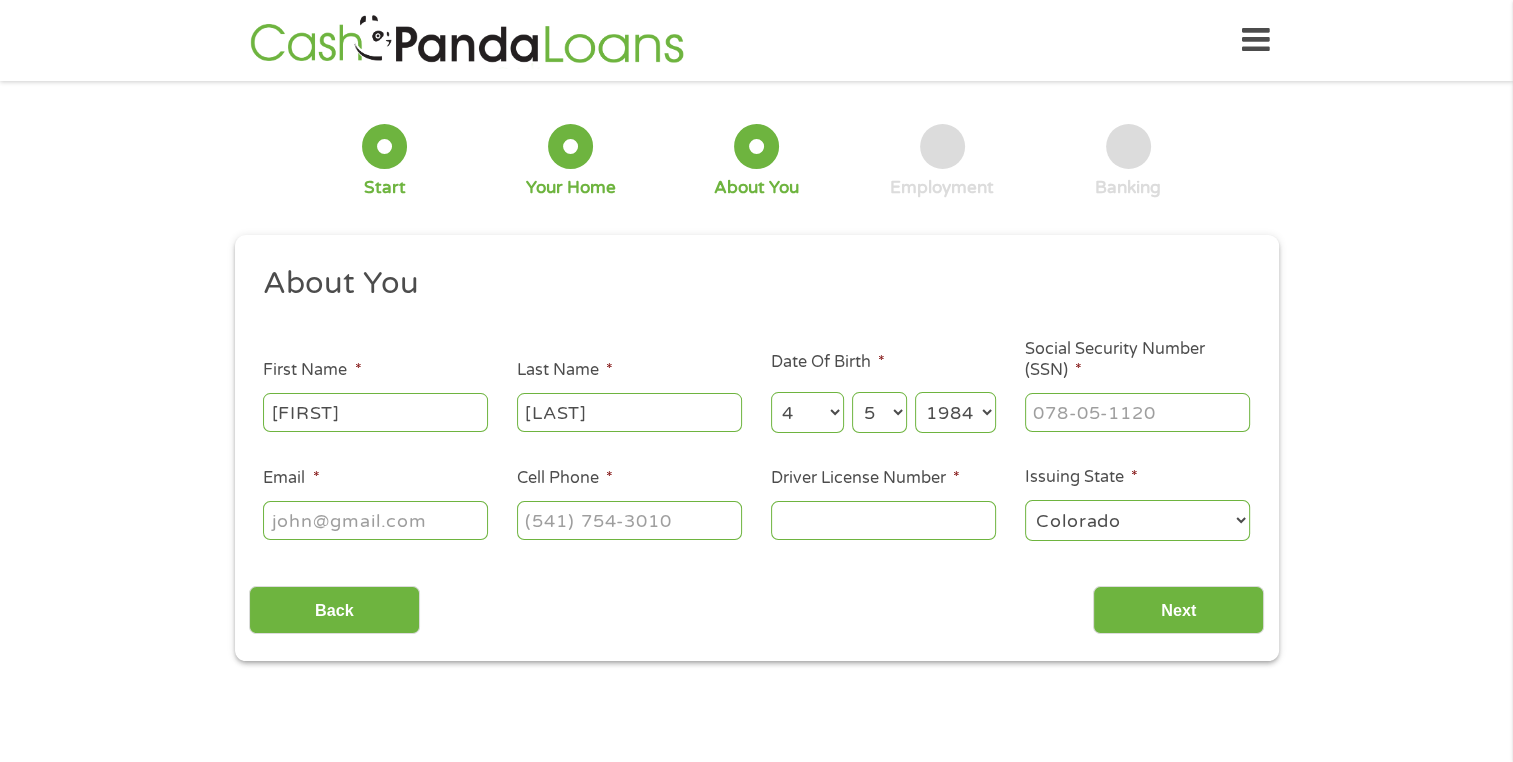 type on "[EMAIL]" 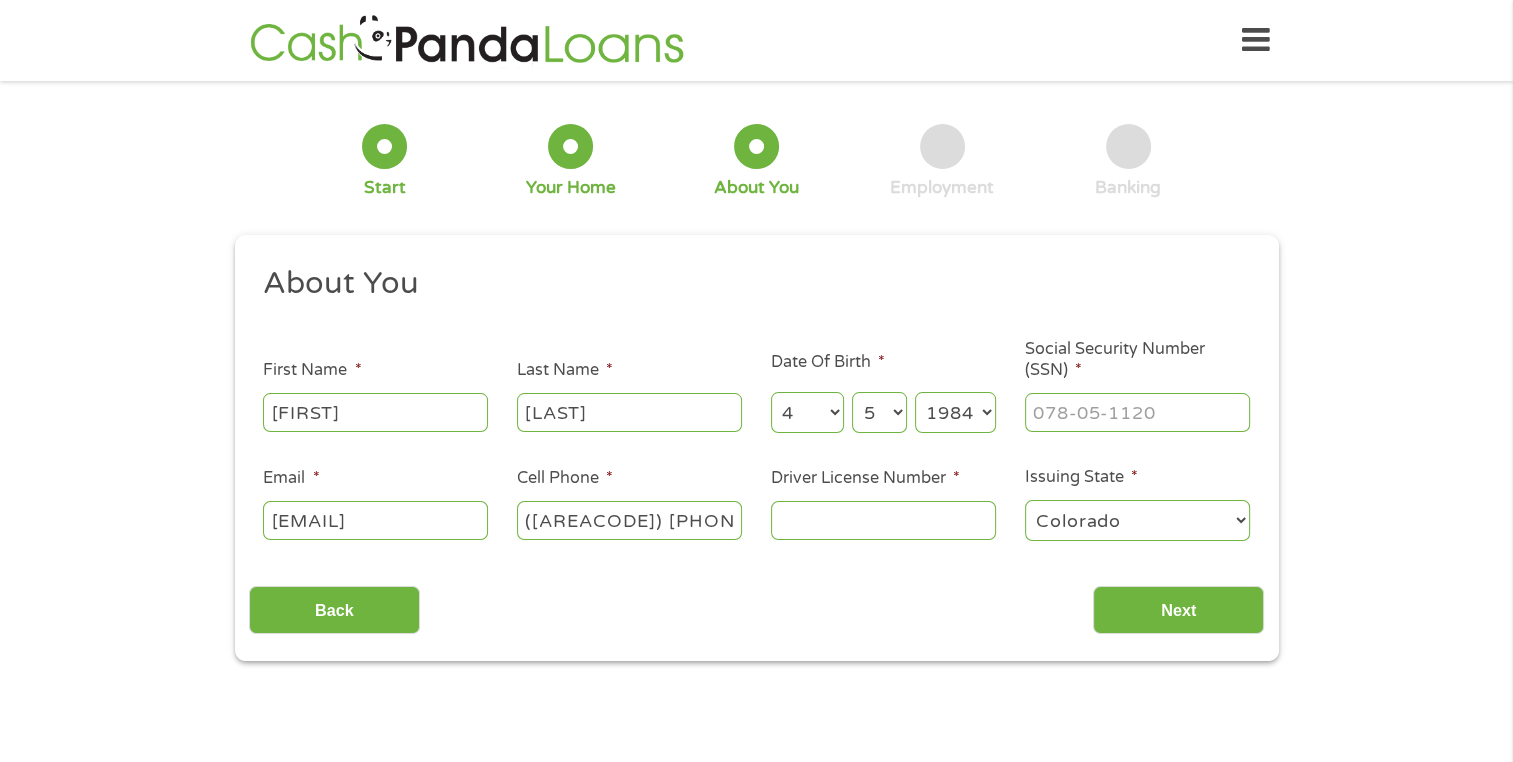 type on "([AREACODE]) [PHONE]" 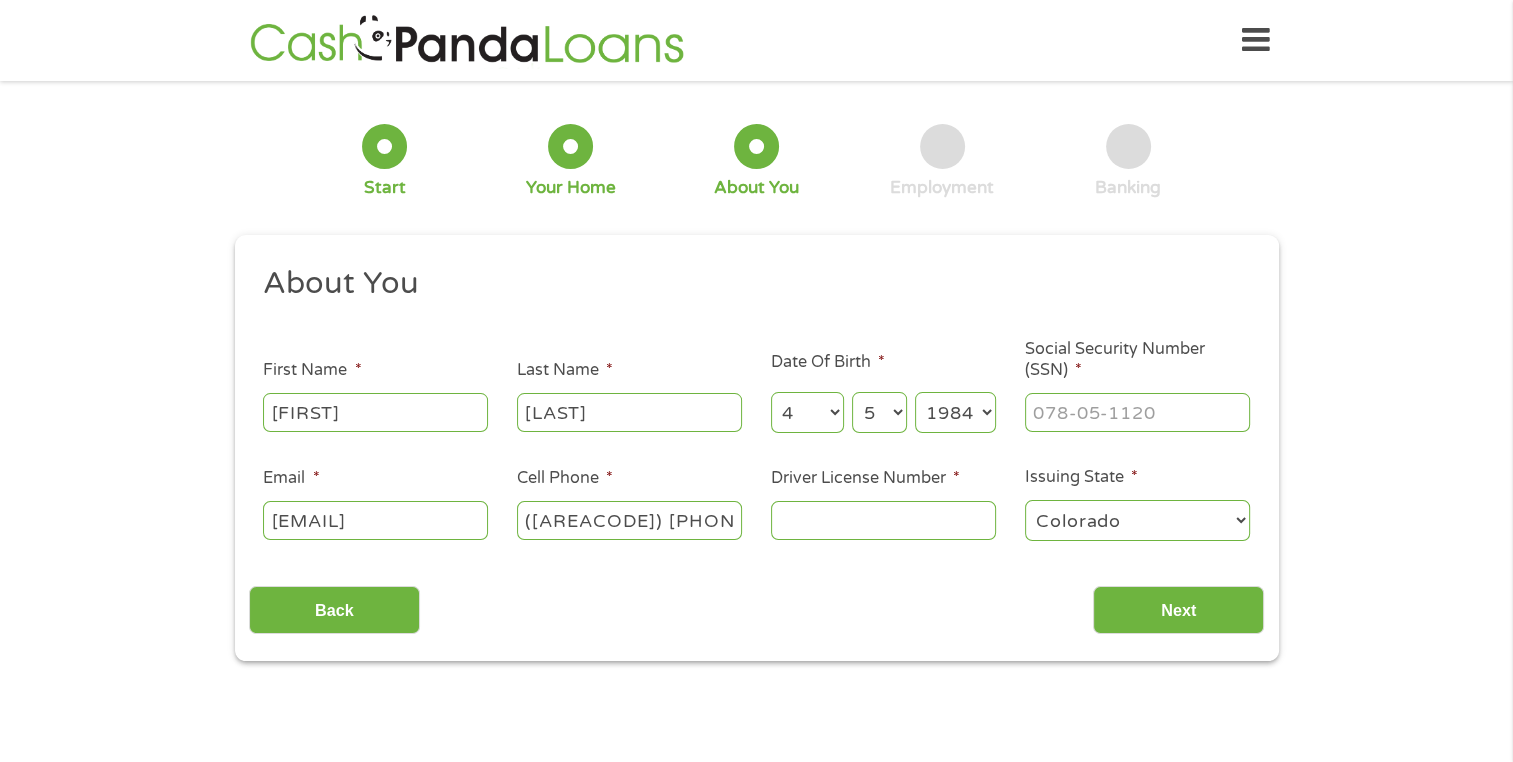 click on "Month 1 2 3 4 5 6 7 8 9 10 11 12" at bounding box center [807, 412] 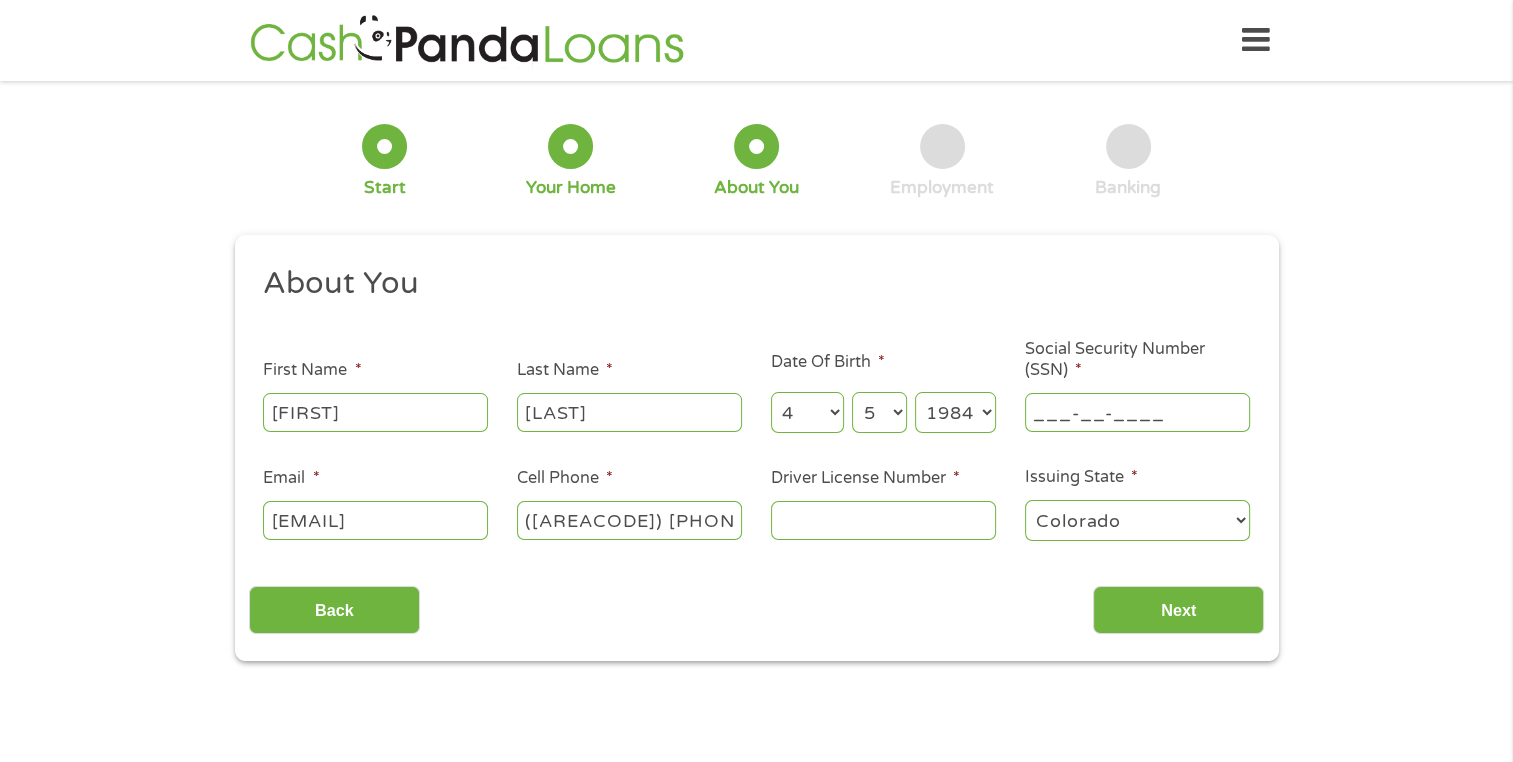 click on "___-__-____" at bounding box center [1137, 412] 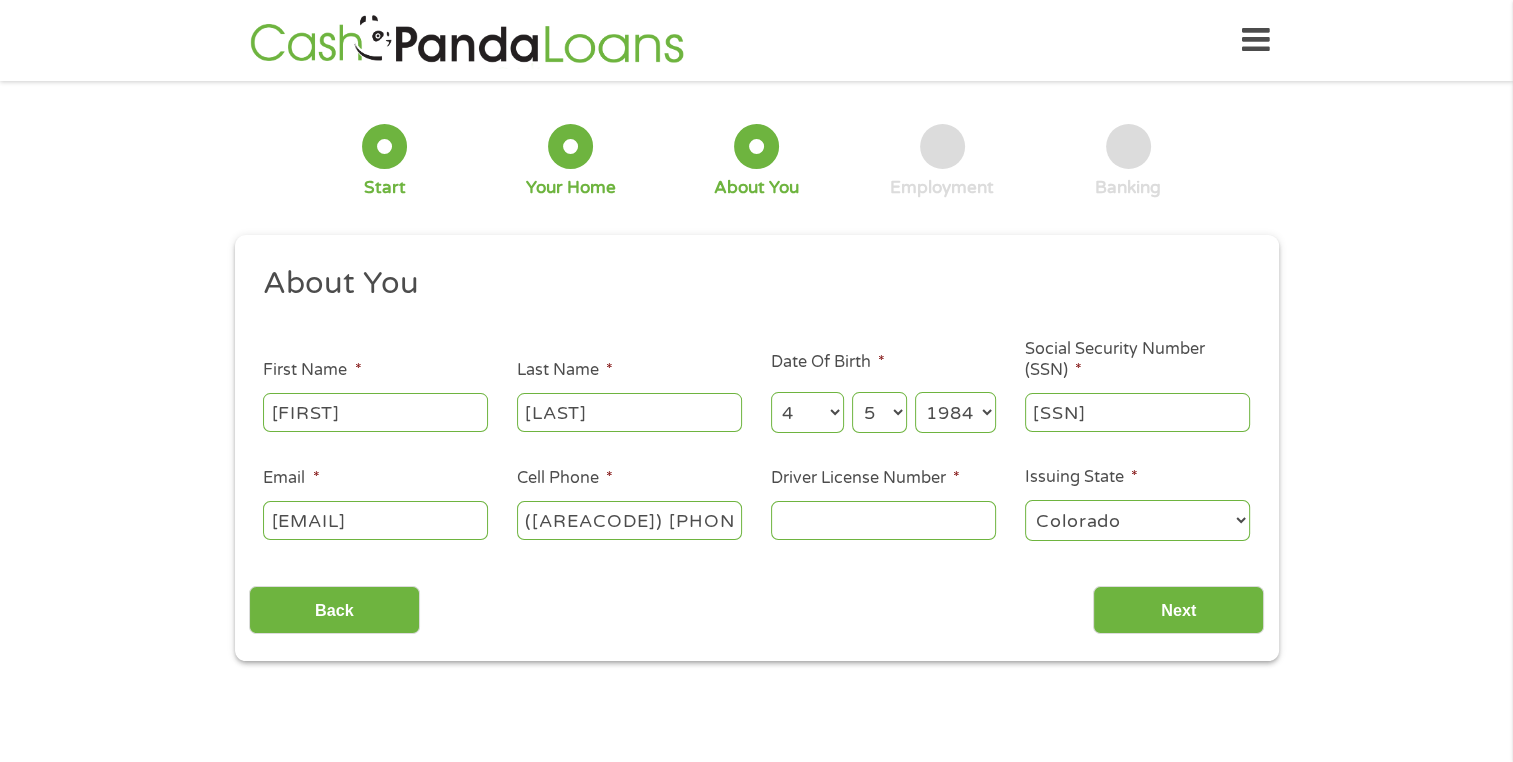 type on "[SSN]" 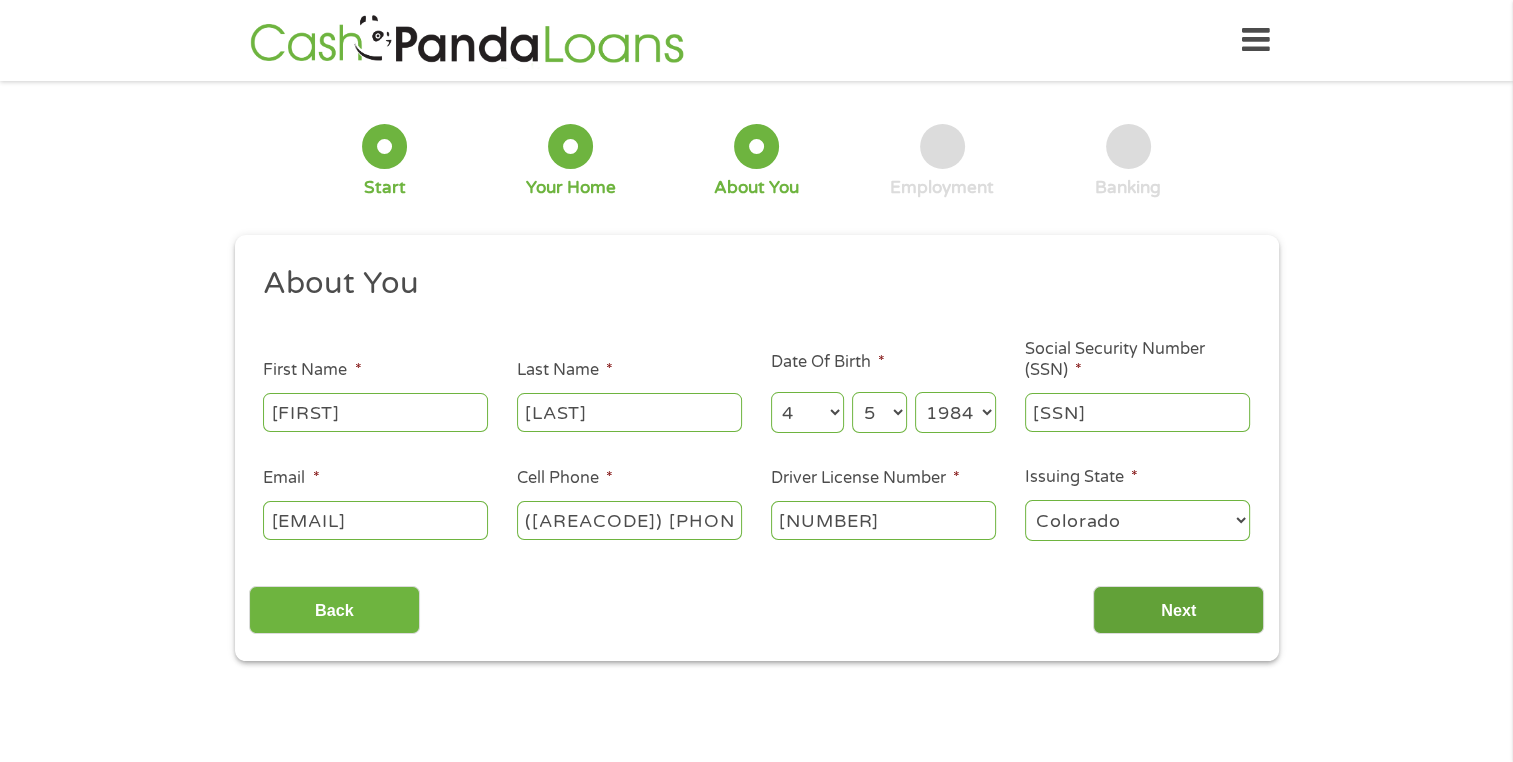 type on "[NUMBER]" 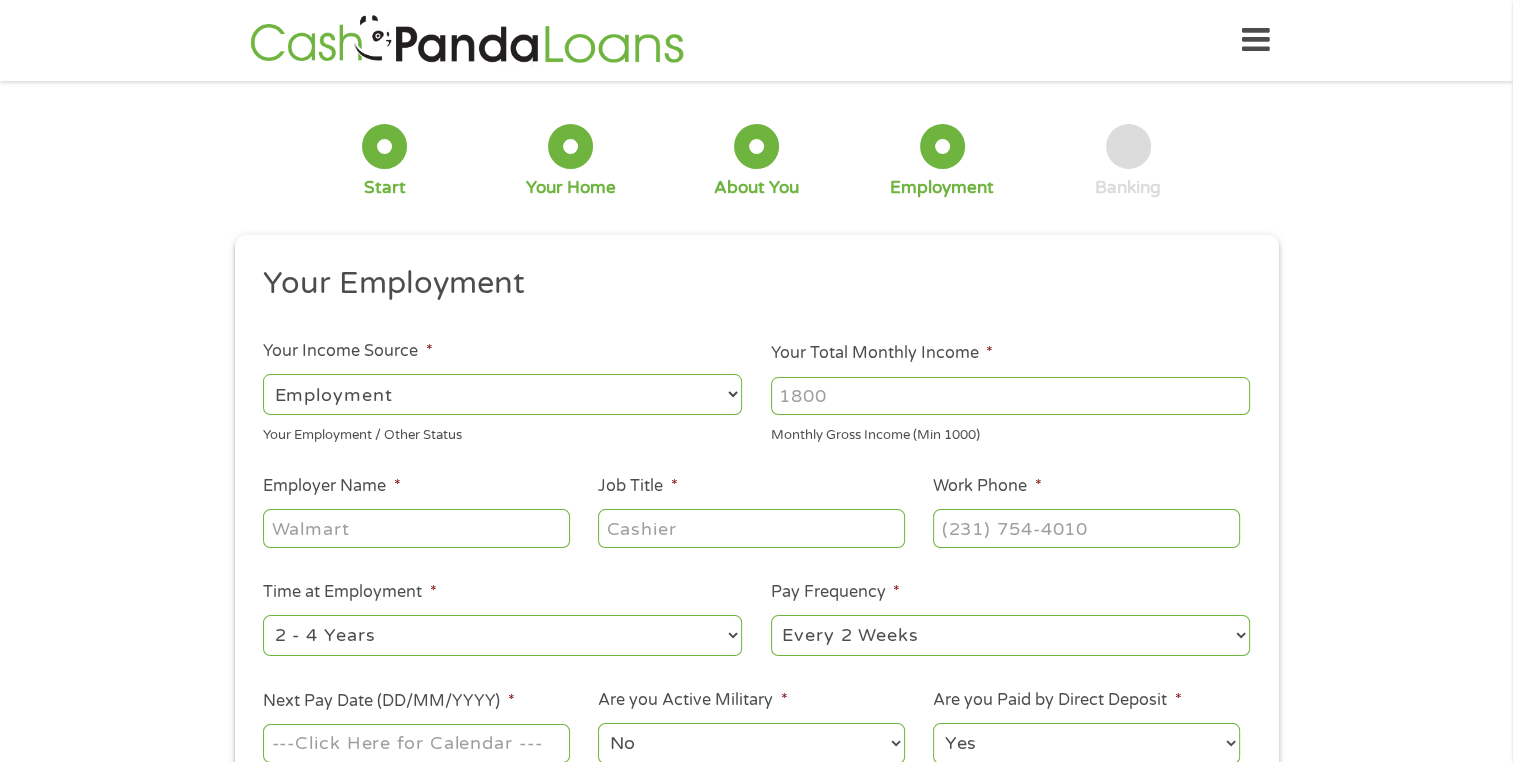 scroll, scrollTop: 8, scrollLeft: 8, axis: both 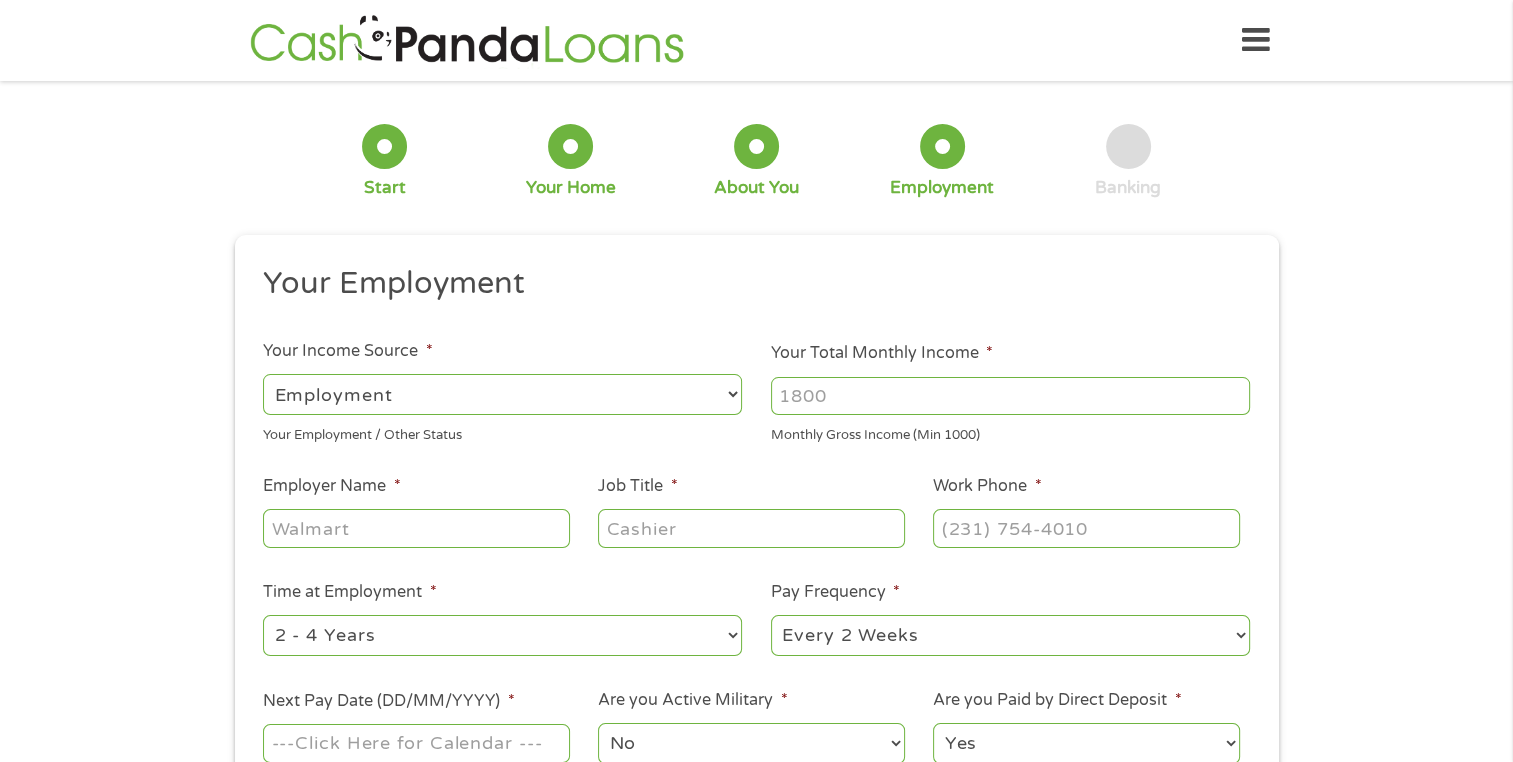 click on "Your Total Monthly Income *" at bounding box center (1010, 396) 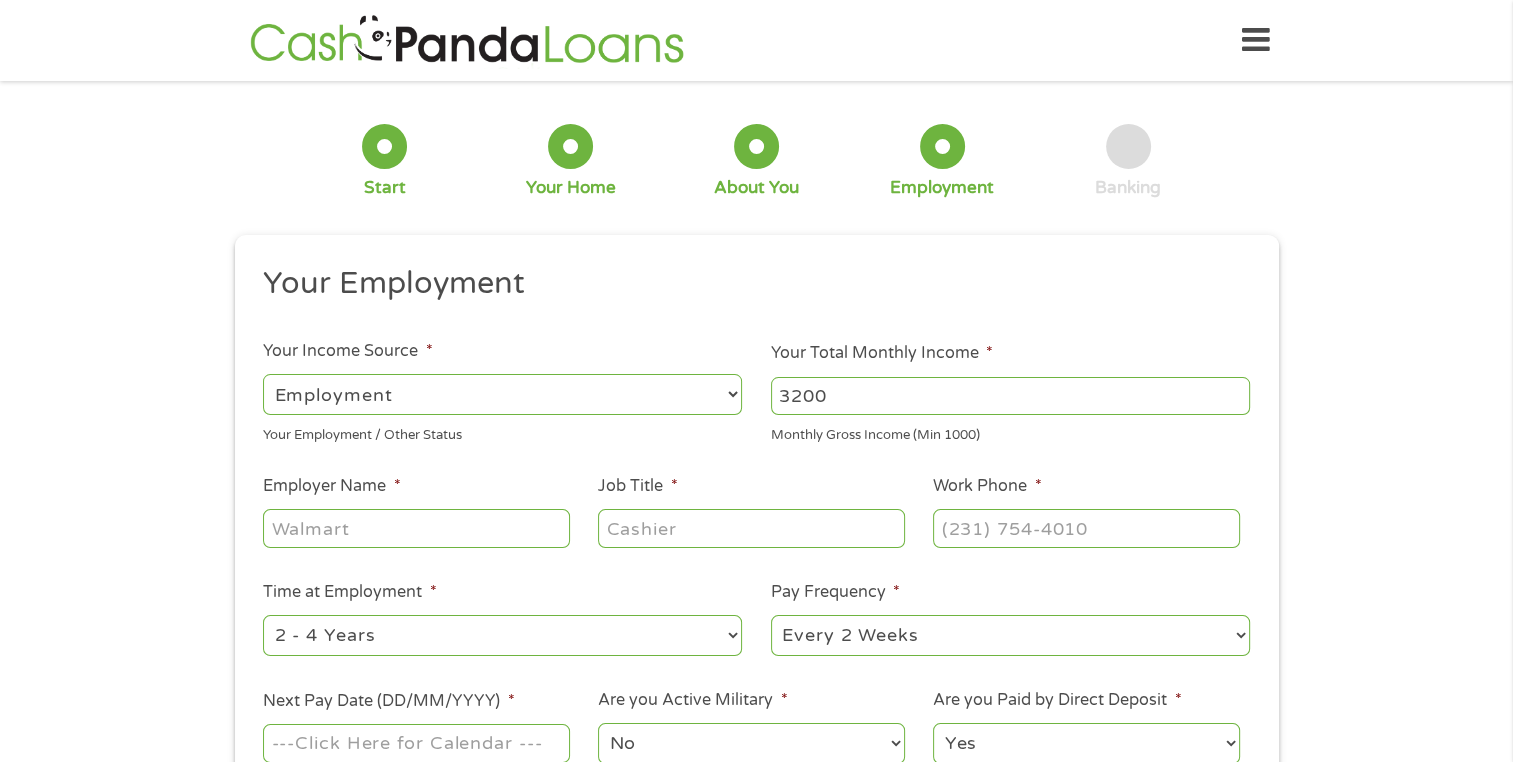 type on "3200" 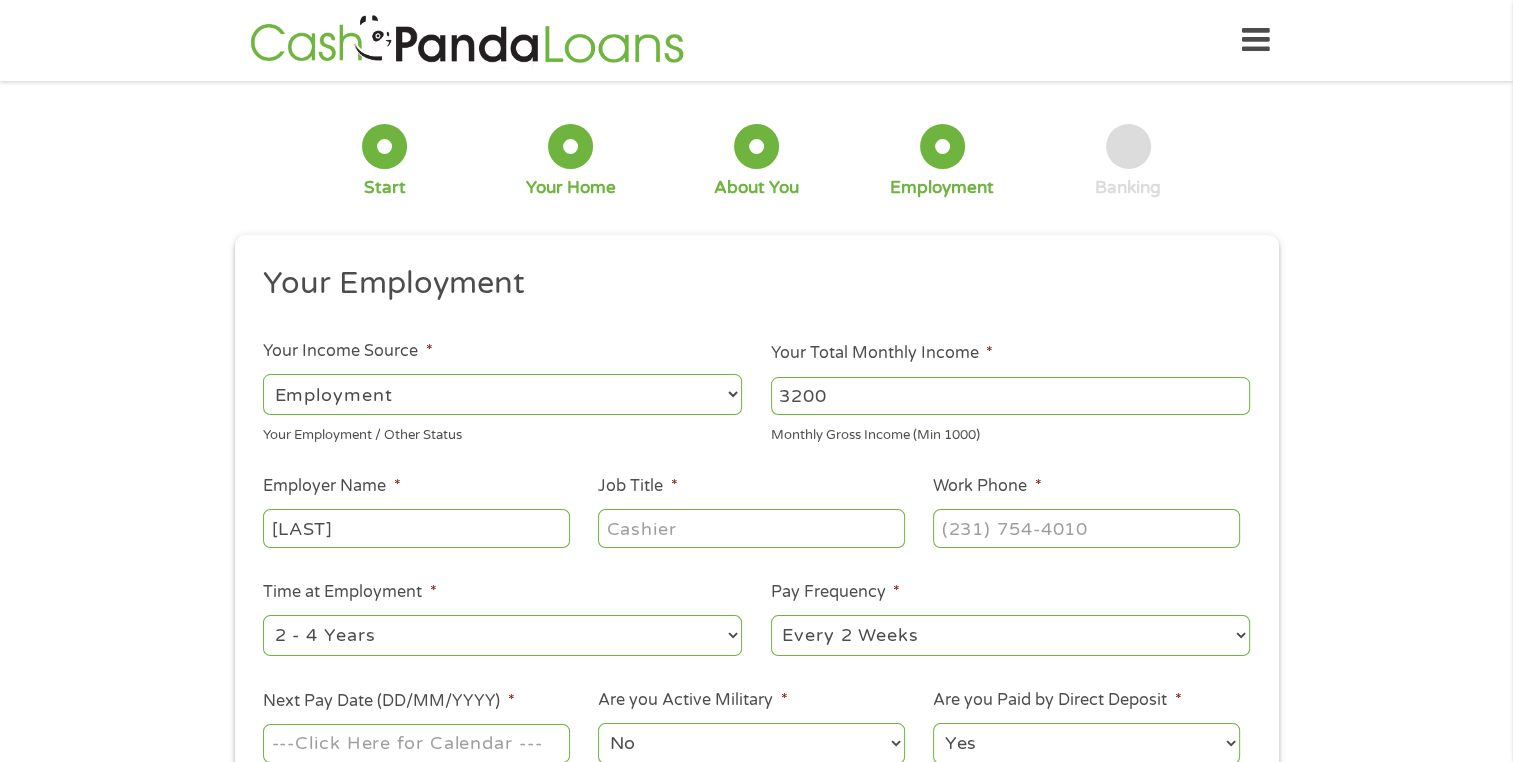 type on "[LAST]" 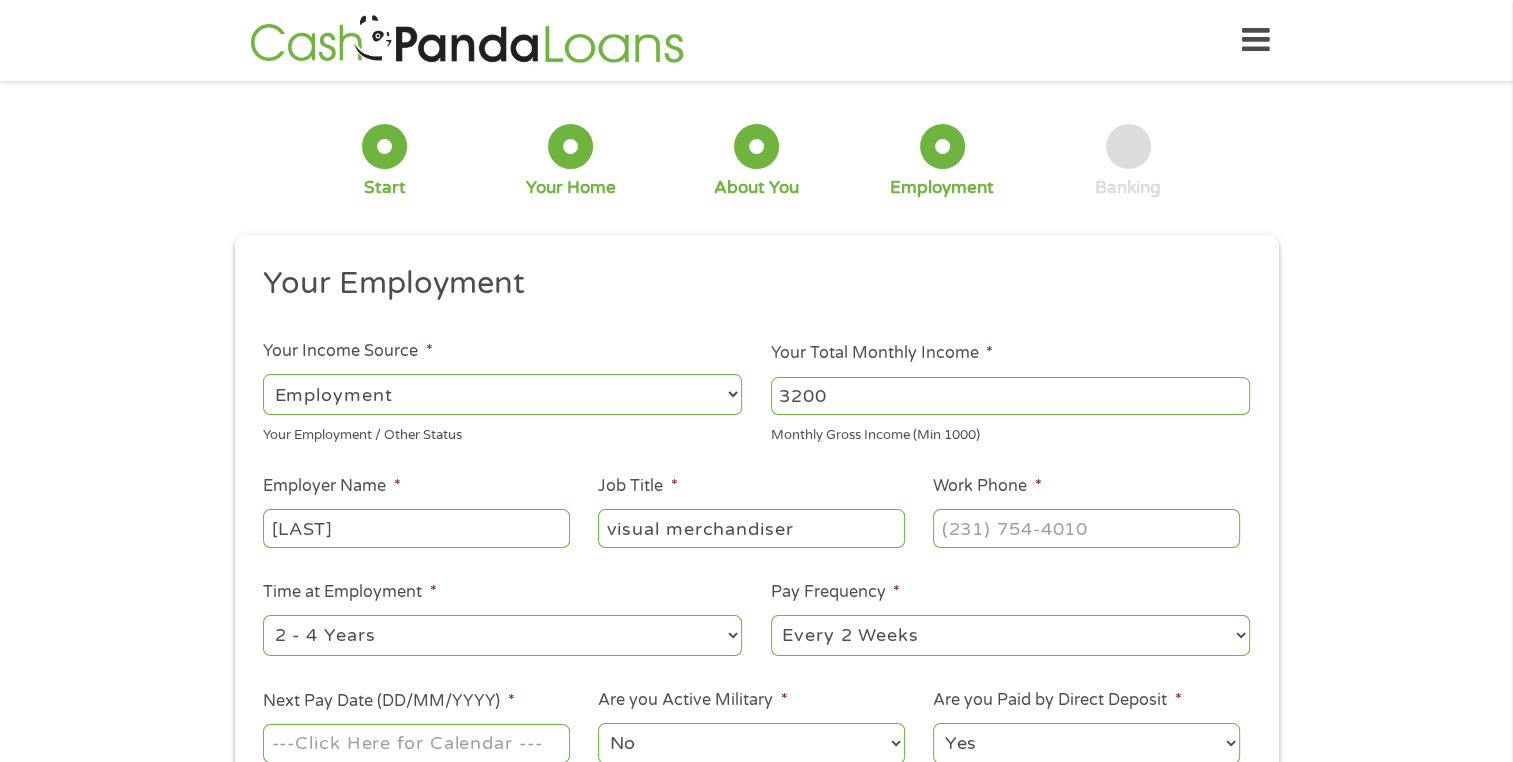 type on "visual merchandiser" 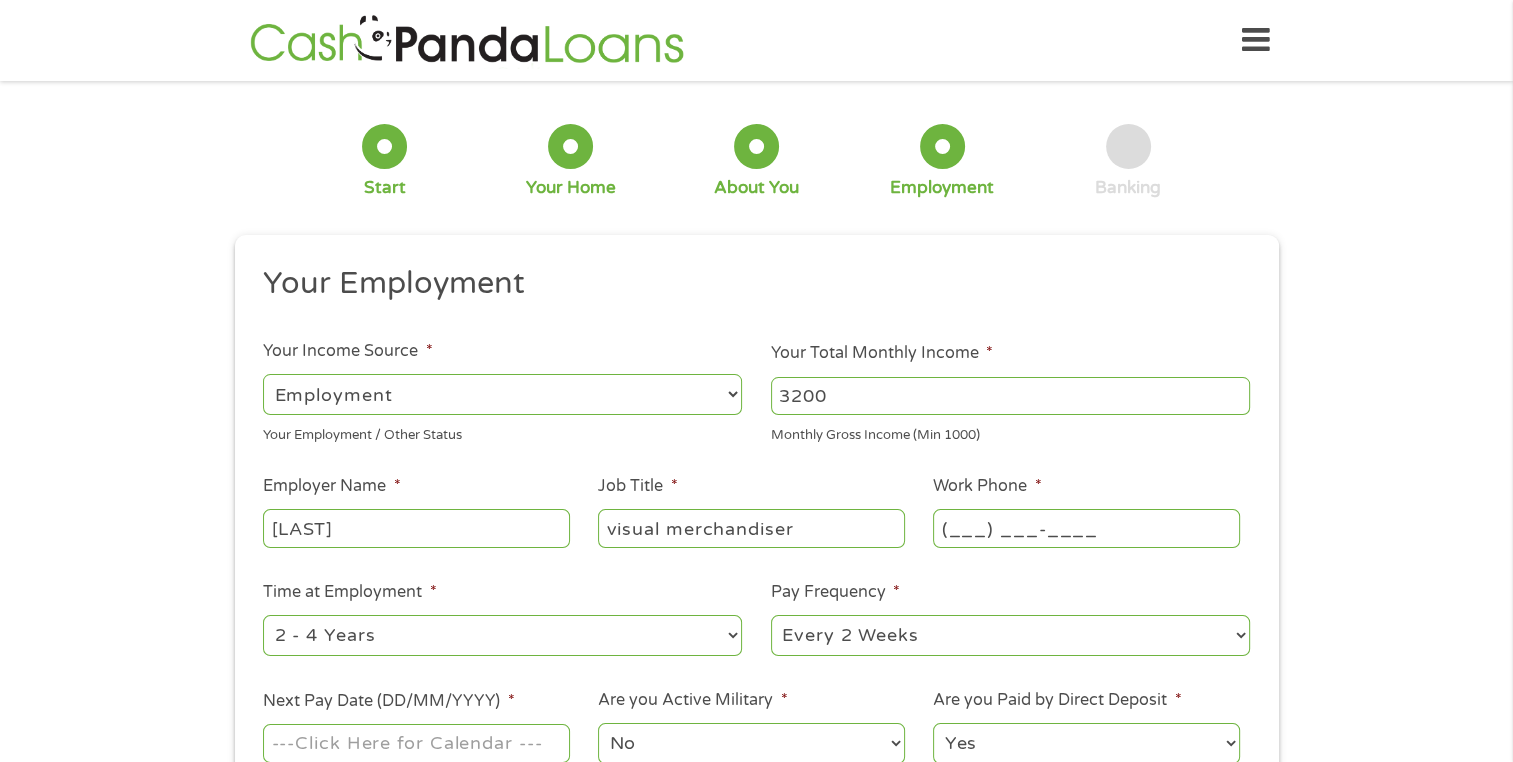 click on "(___) ___-____" at bounding box center (1086, 528) 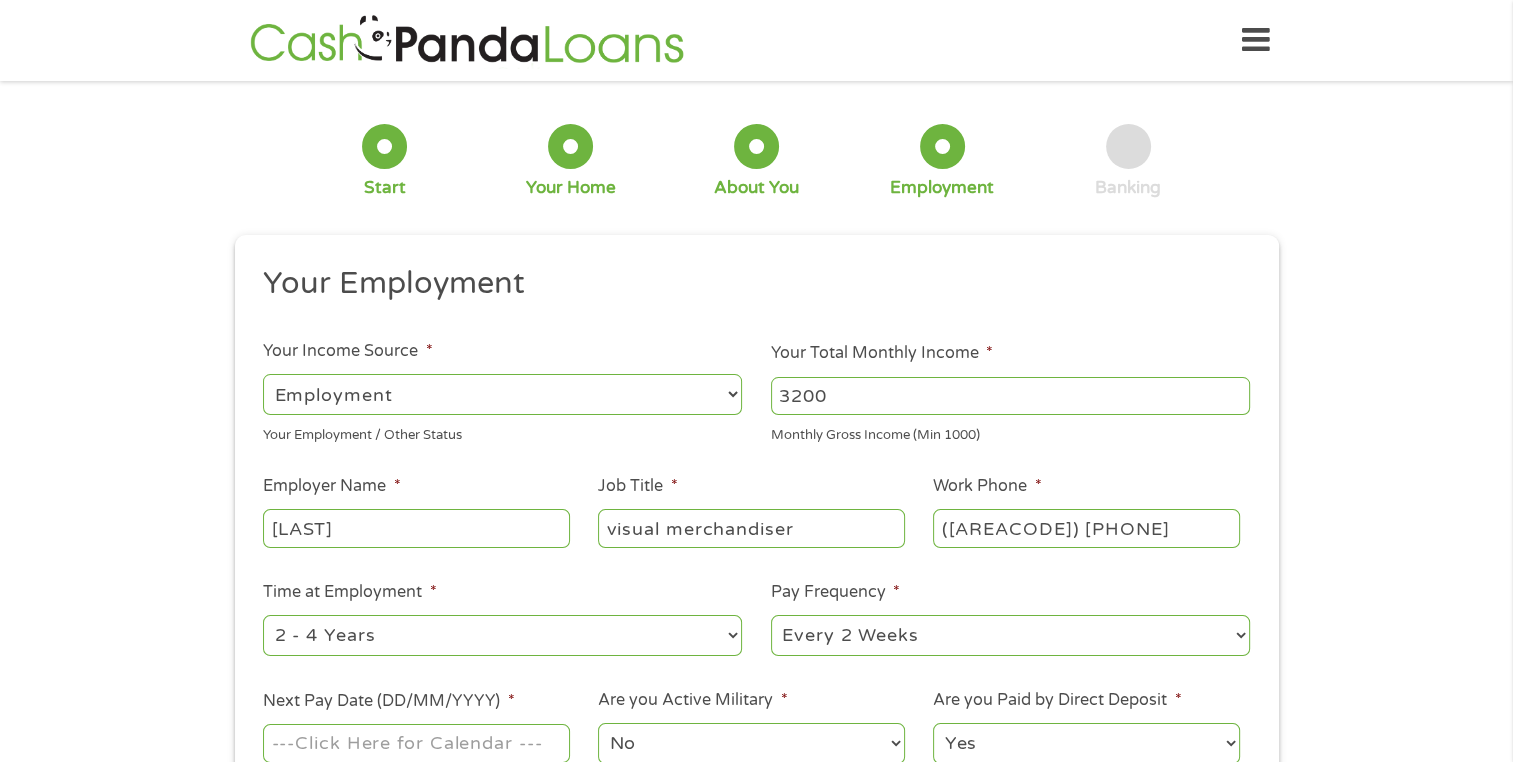 type on "([AREACODE]) [PHONE]" 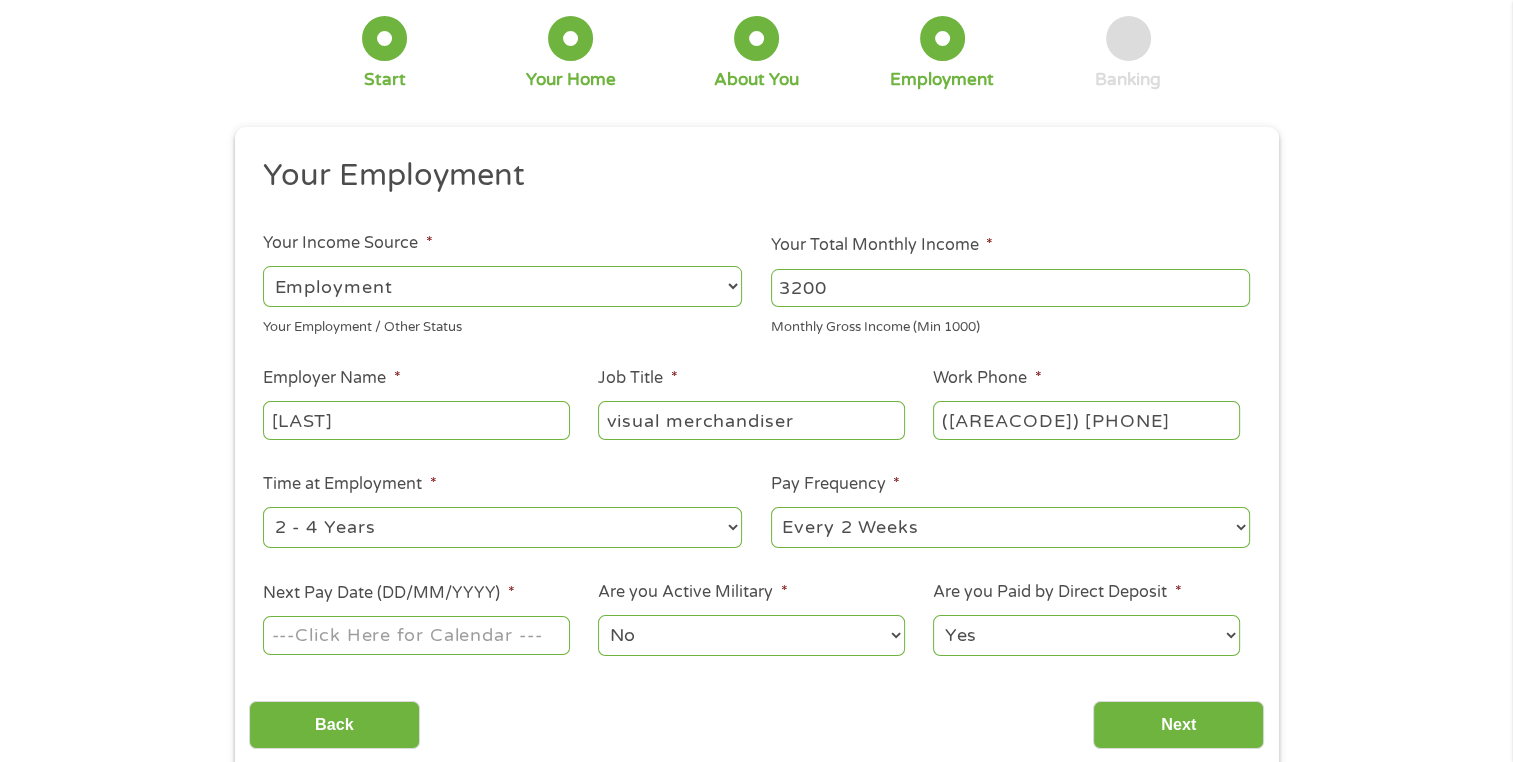 scroll, scrollTop: 108, scrollLeft: 0, axis: vertical 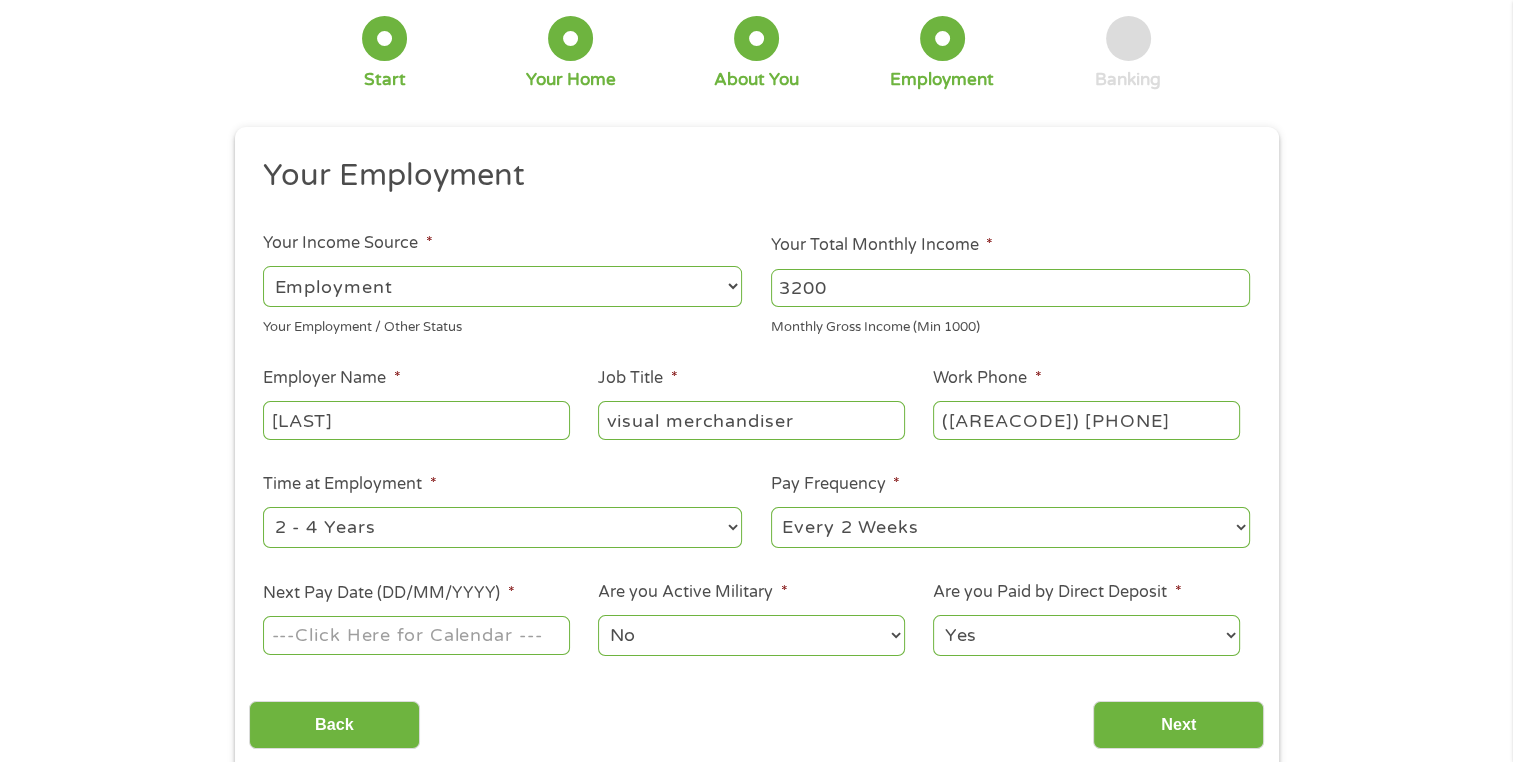 click on "--- Choose one --- [NUMBER] Year or less [NUMBER] - [NUMBER] Years [NUMBER] - [NUMBER] Years Over [NUMBER] Years" at bounding box center (502, 527) 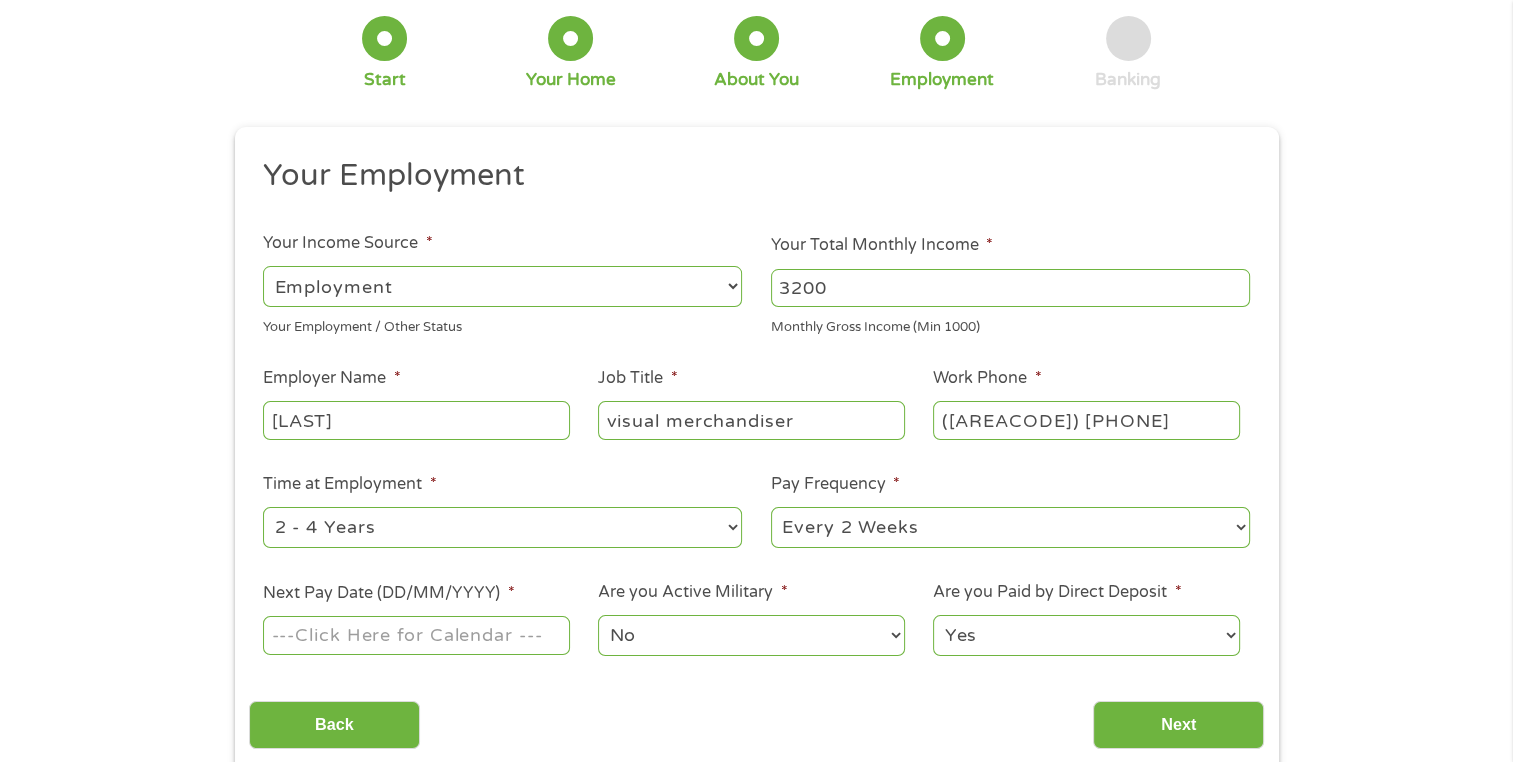 select on "[NUMBER]months" 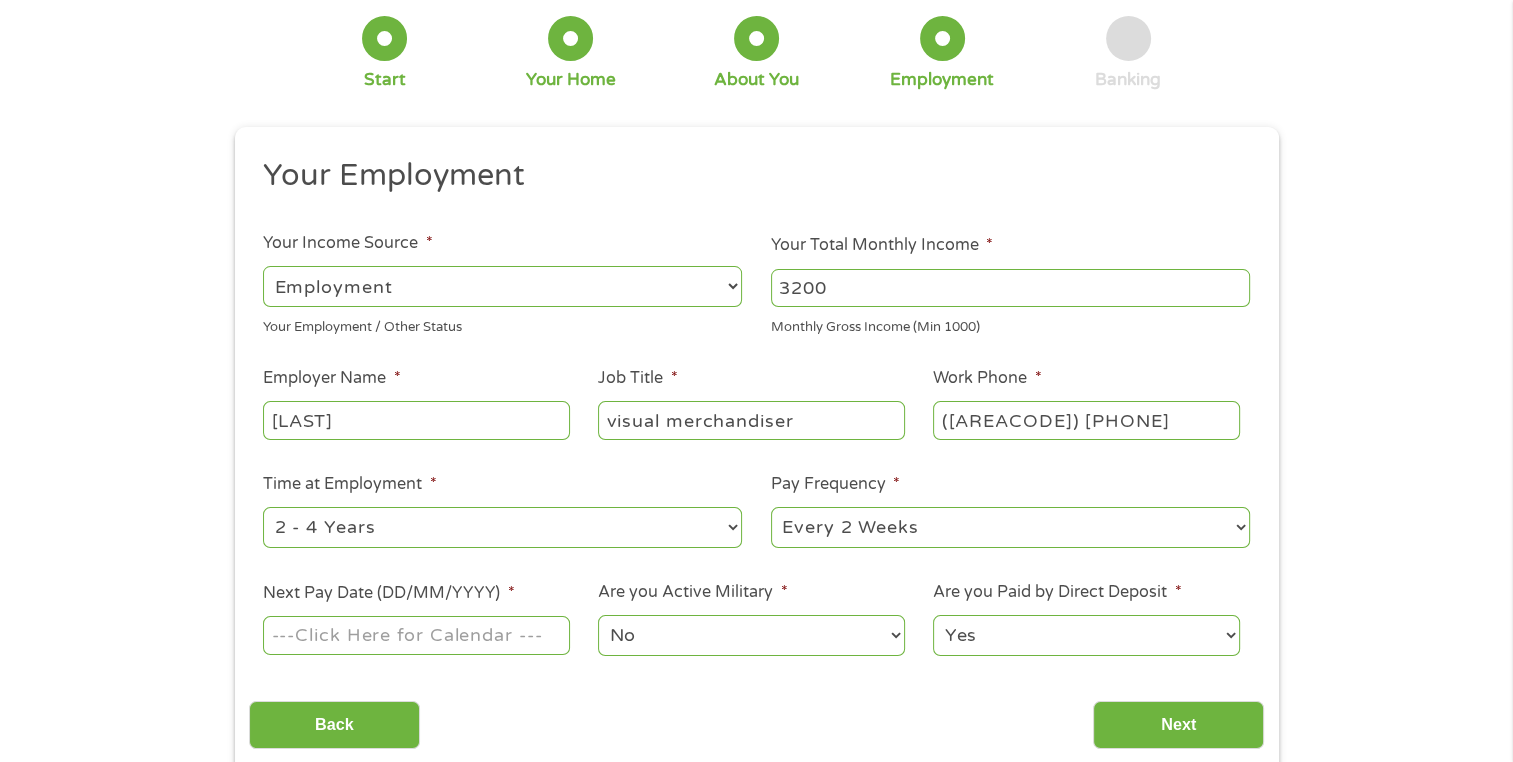click on "--- Choose one --- [NUMBER] Year or less [NUMBER] - [NUMBER] Years [NUMBER] - [NUMBER] Years Over [NUMBER] Years" at bounding box center [502, 527] 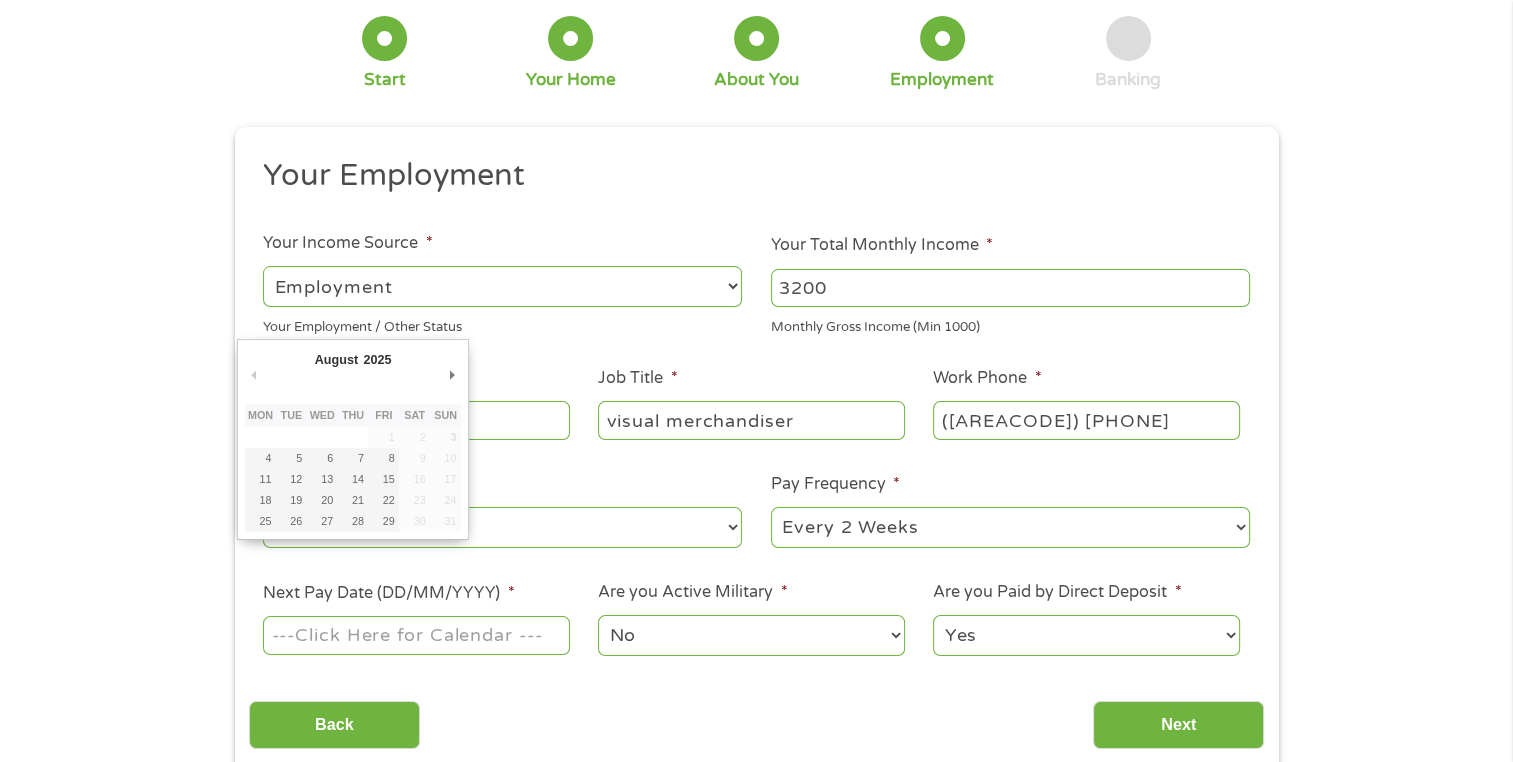 click on "Next Pay Date (DD/MM/YYYY) *" at bounding box center (416, 635) 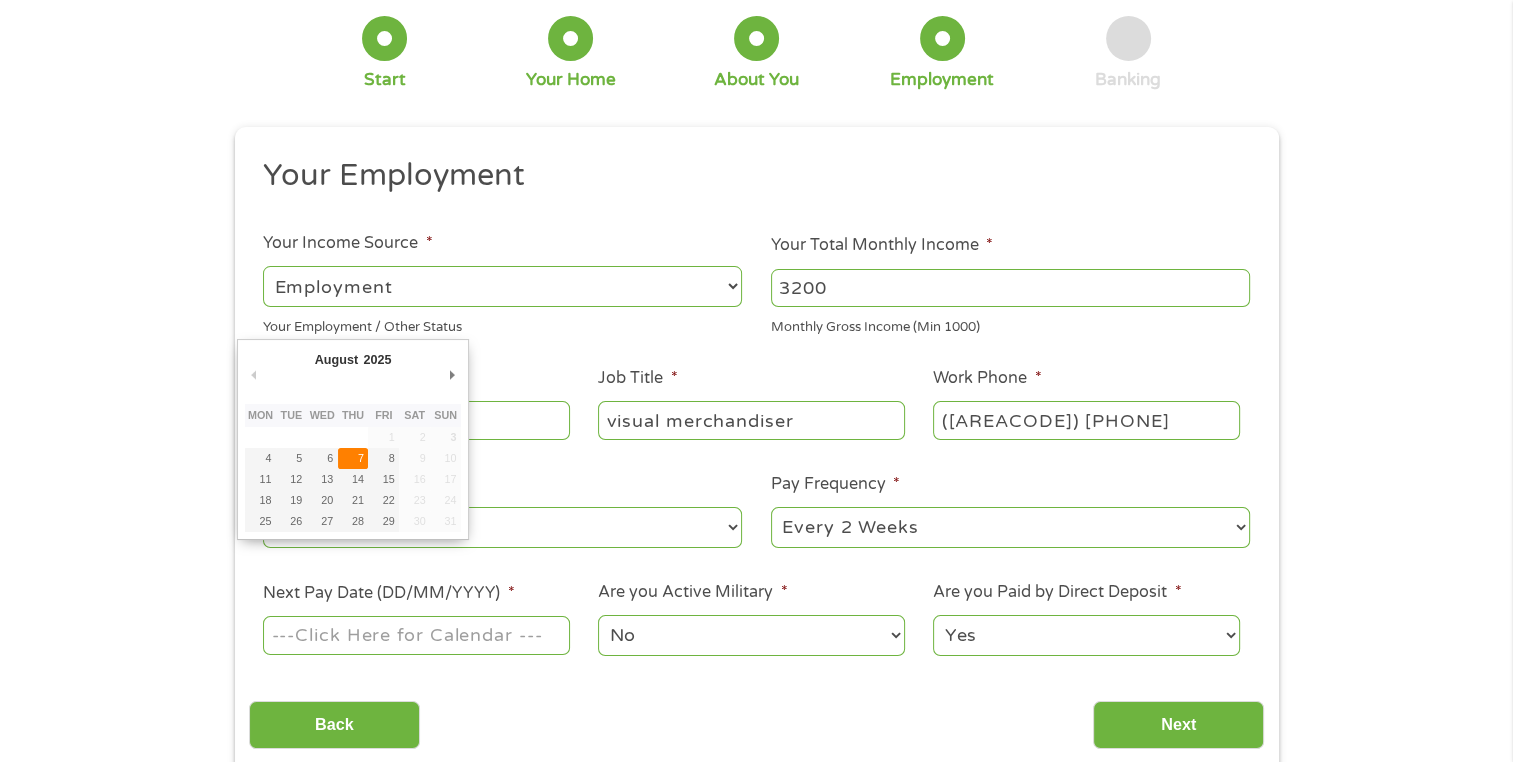 type on "[DATE]" 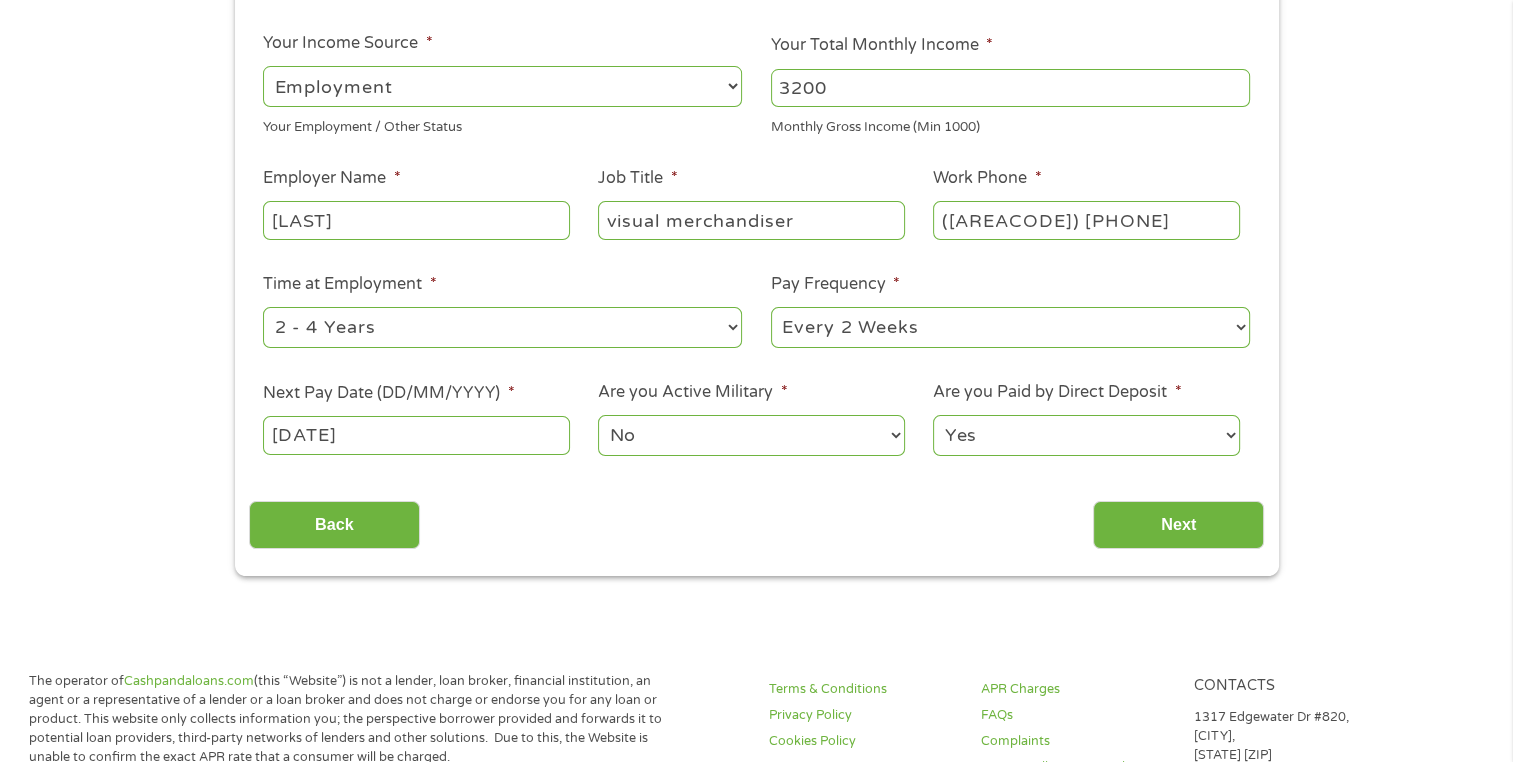 scroll, scrollTop: 308, scrollLeft: 0, axis: vertical 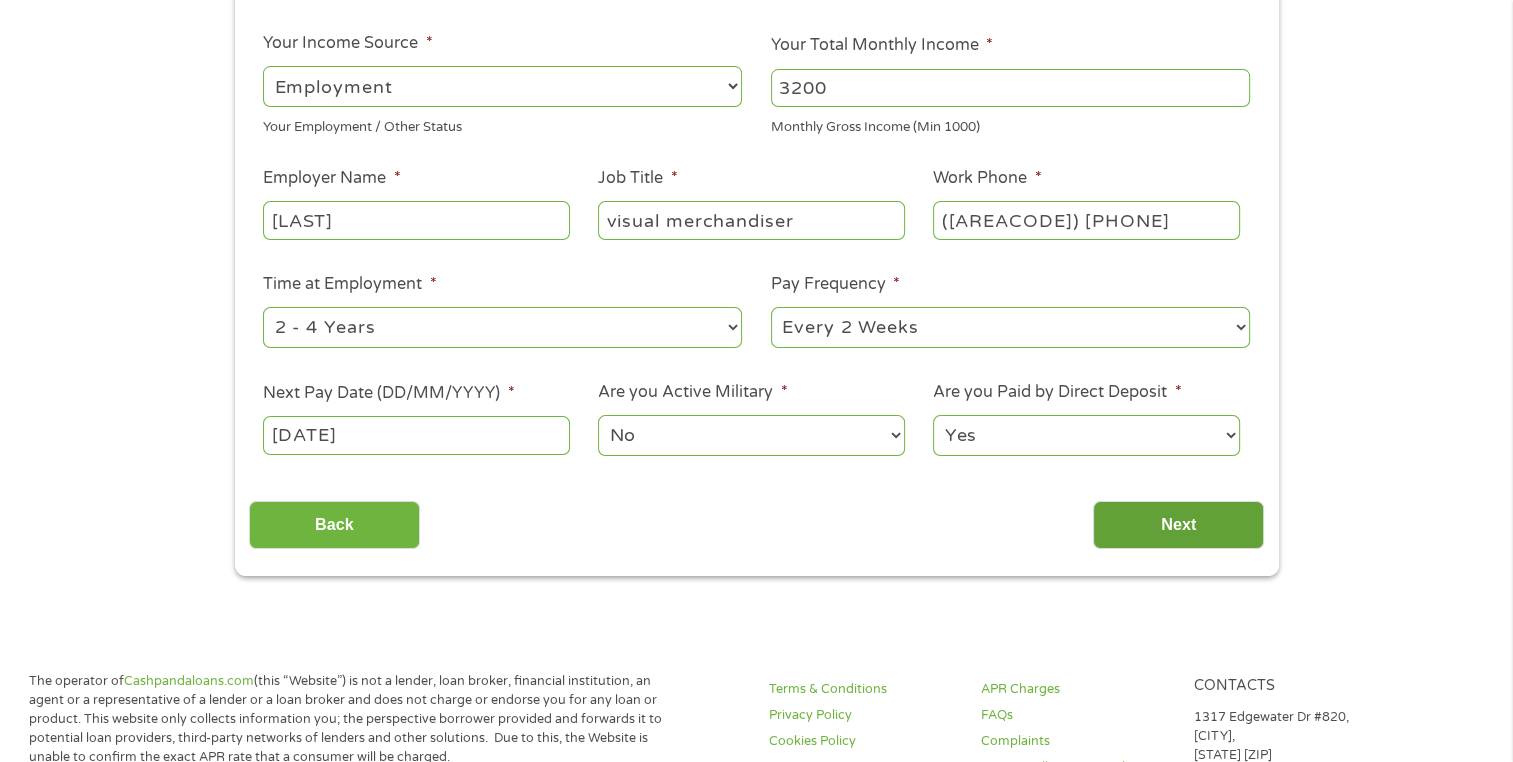 click on "Next" at bounding box center [1178, 525] 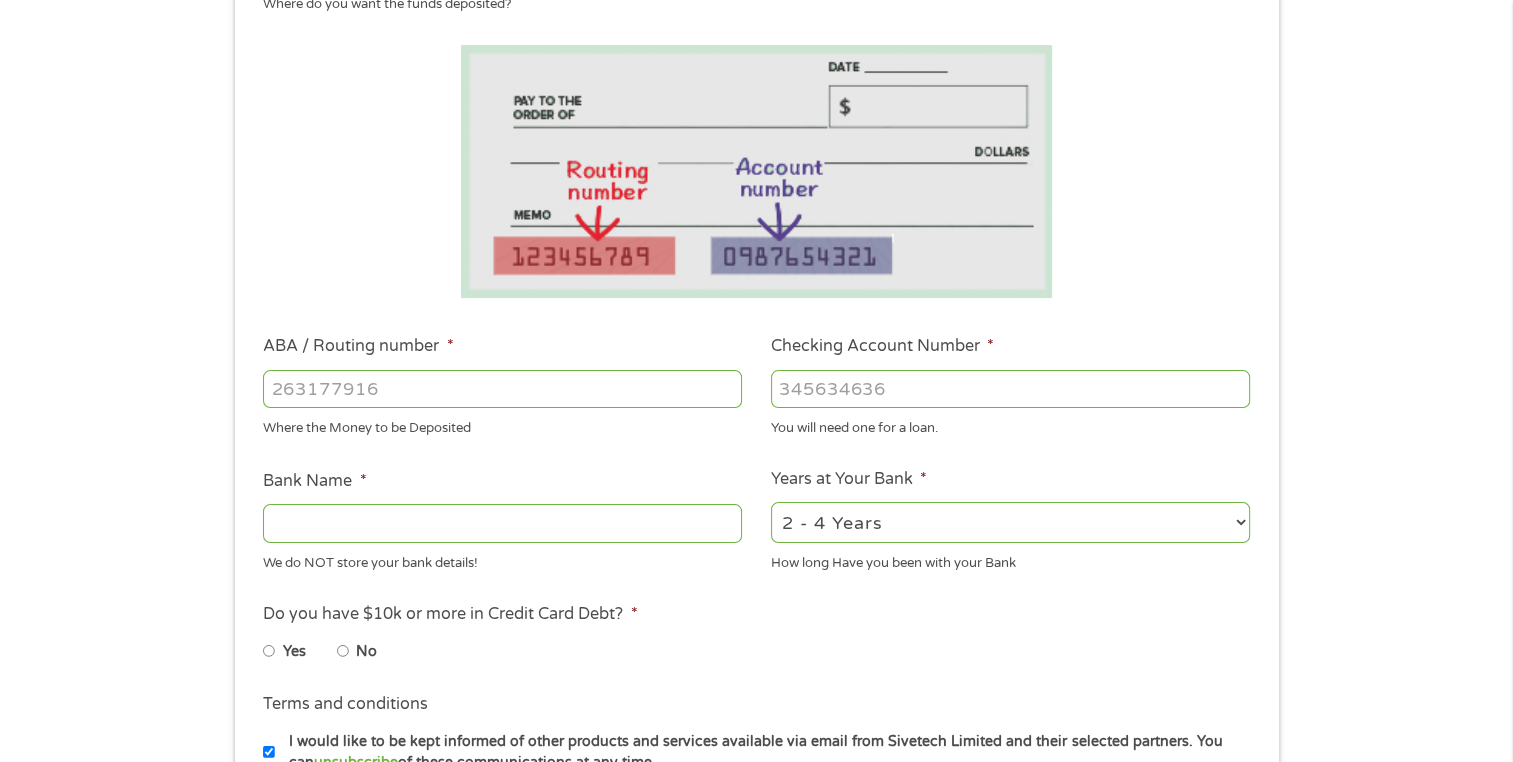 scroll, scrollTop: 43, scrollLeft: 0, axis: vertical 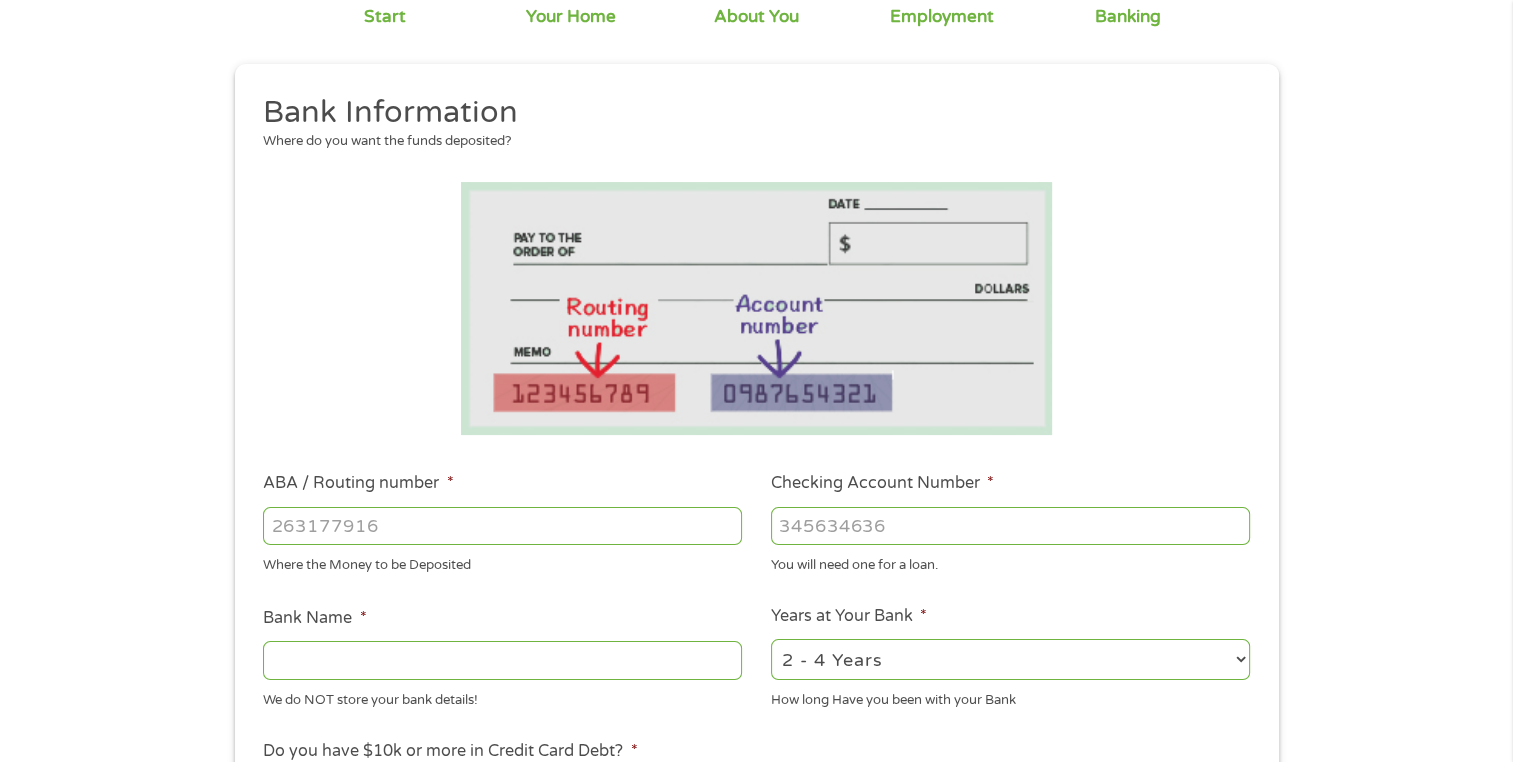 click on "ABA / Routing number *" at bounding box center [502, 526] 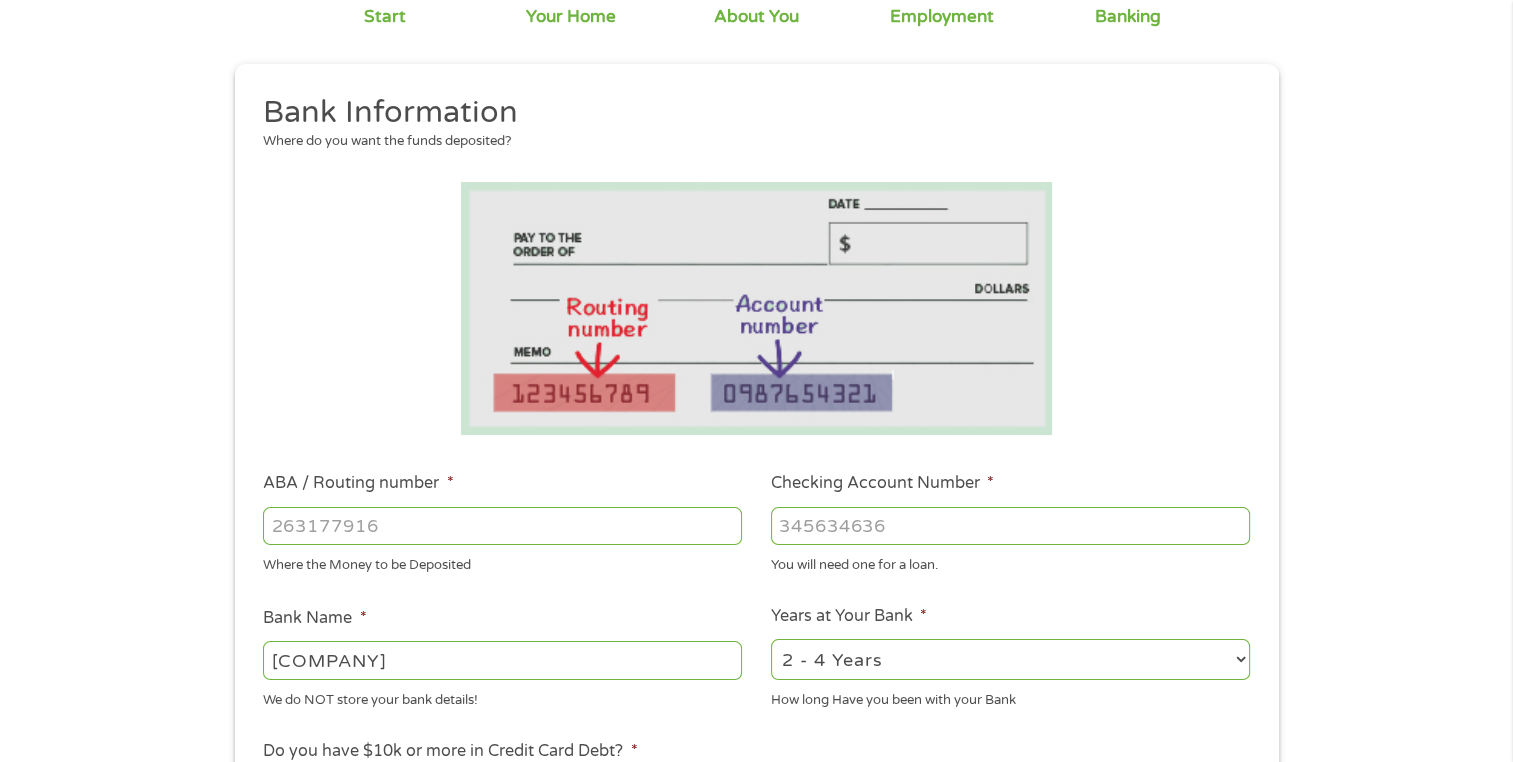 type on "[NUMBER]" 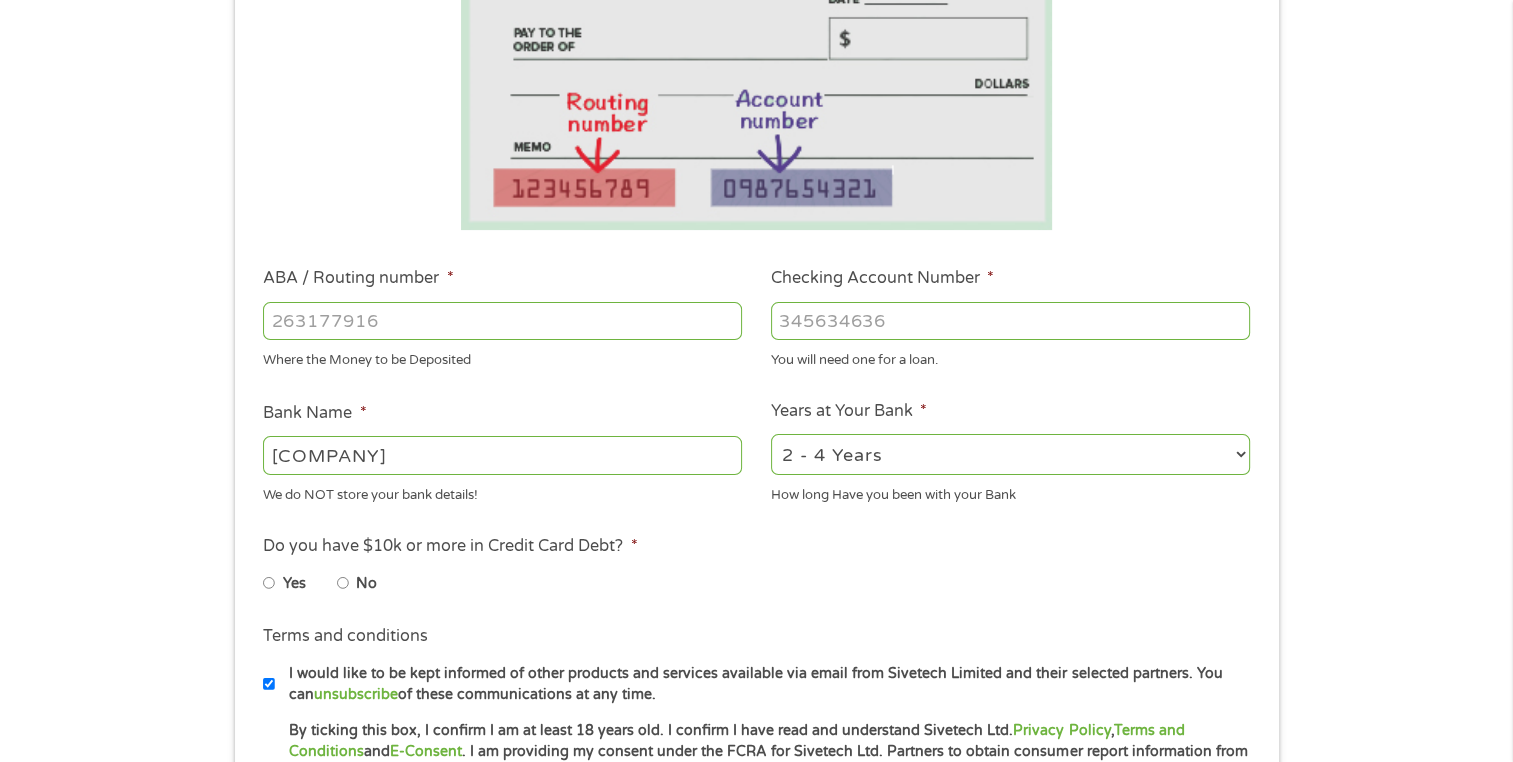 scroll, scrollTop: 375, scrollLeft: 0, axis: vertical 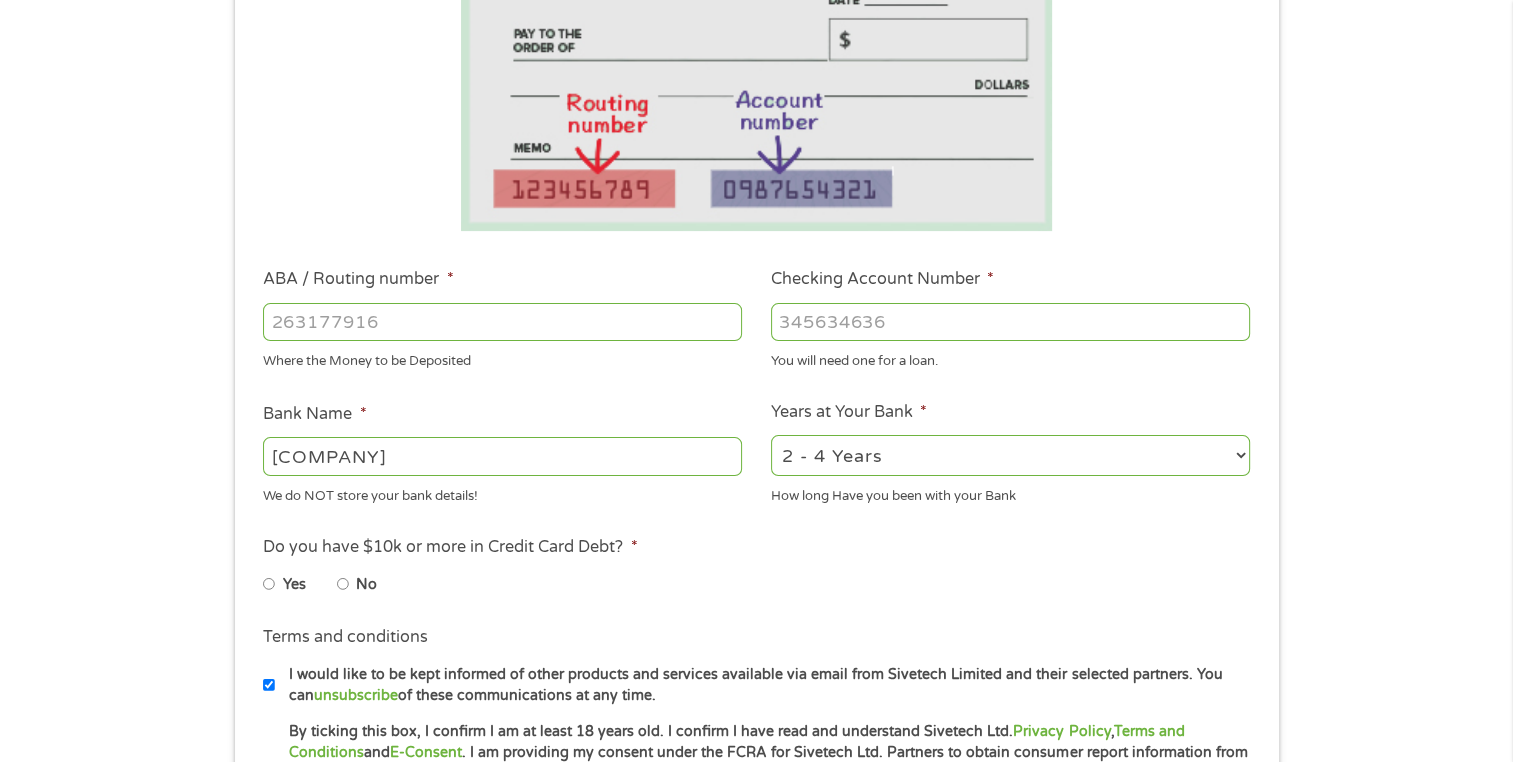 type on "[NUMBER]" 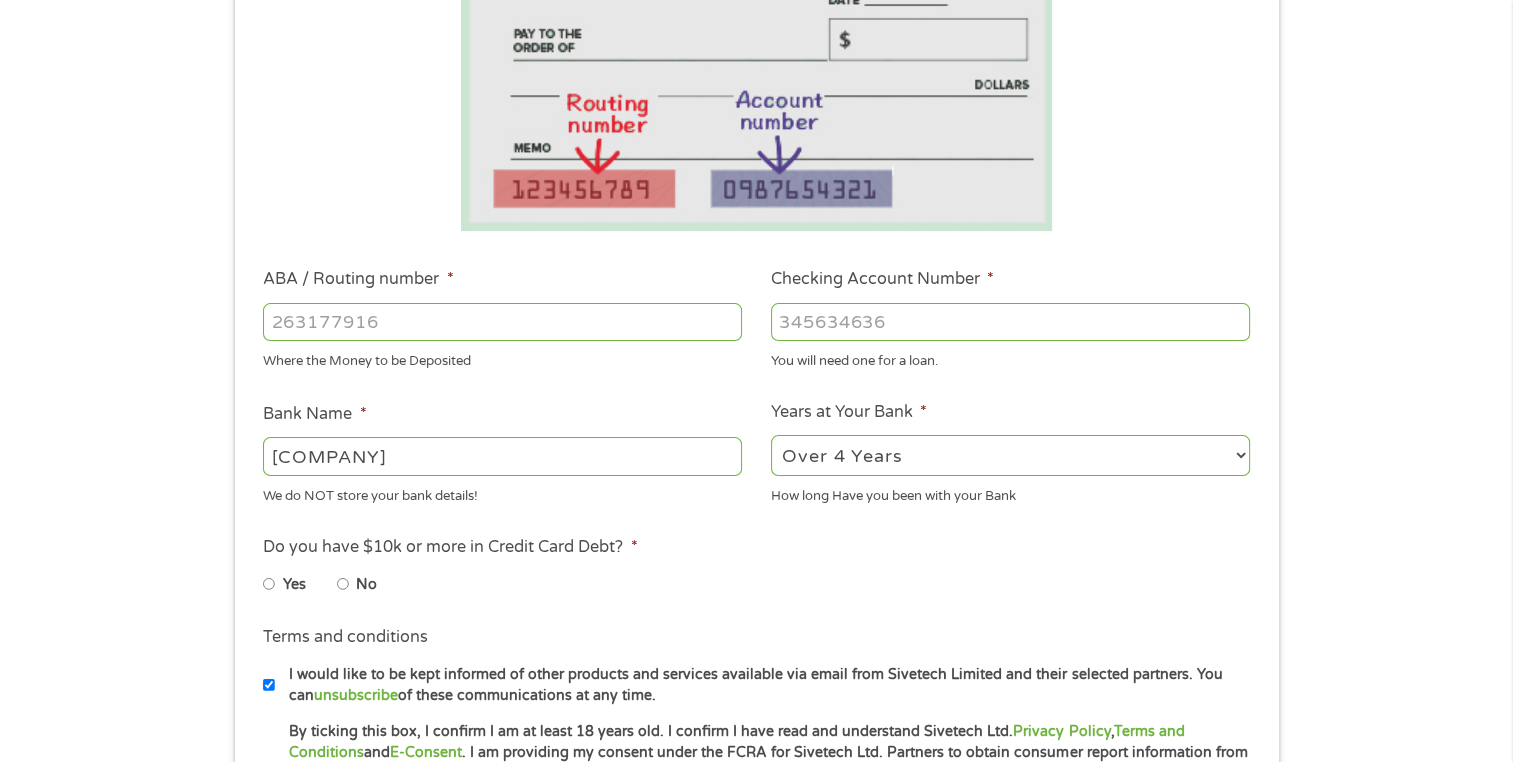 click on "2 - 4 Years 6 - 12 Months 1 - 2 Years Over 4 Years" at bounding box center (1010, 455) 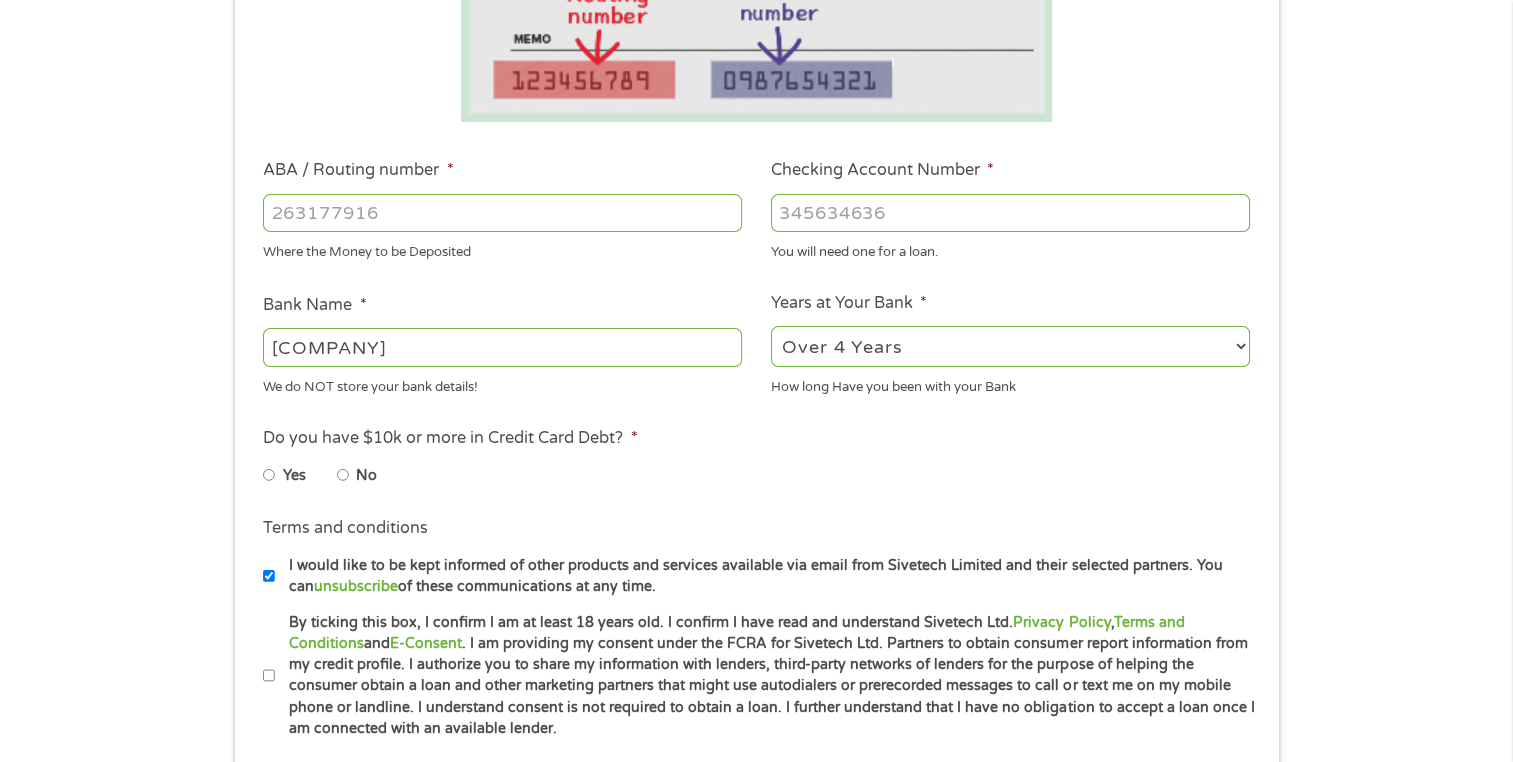 scroll, scrollTop: 484, scrollLeft: 0, axis: vertical 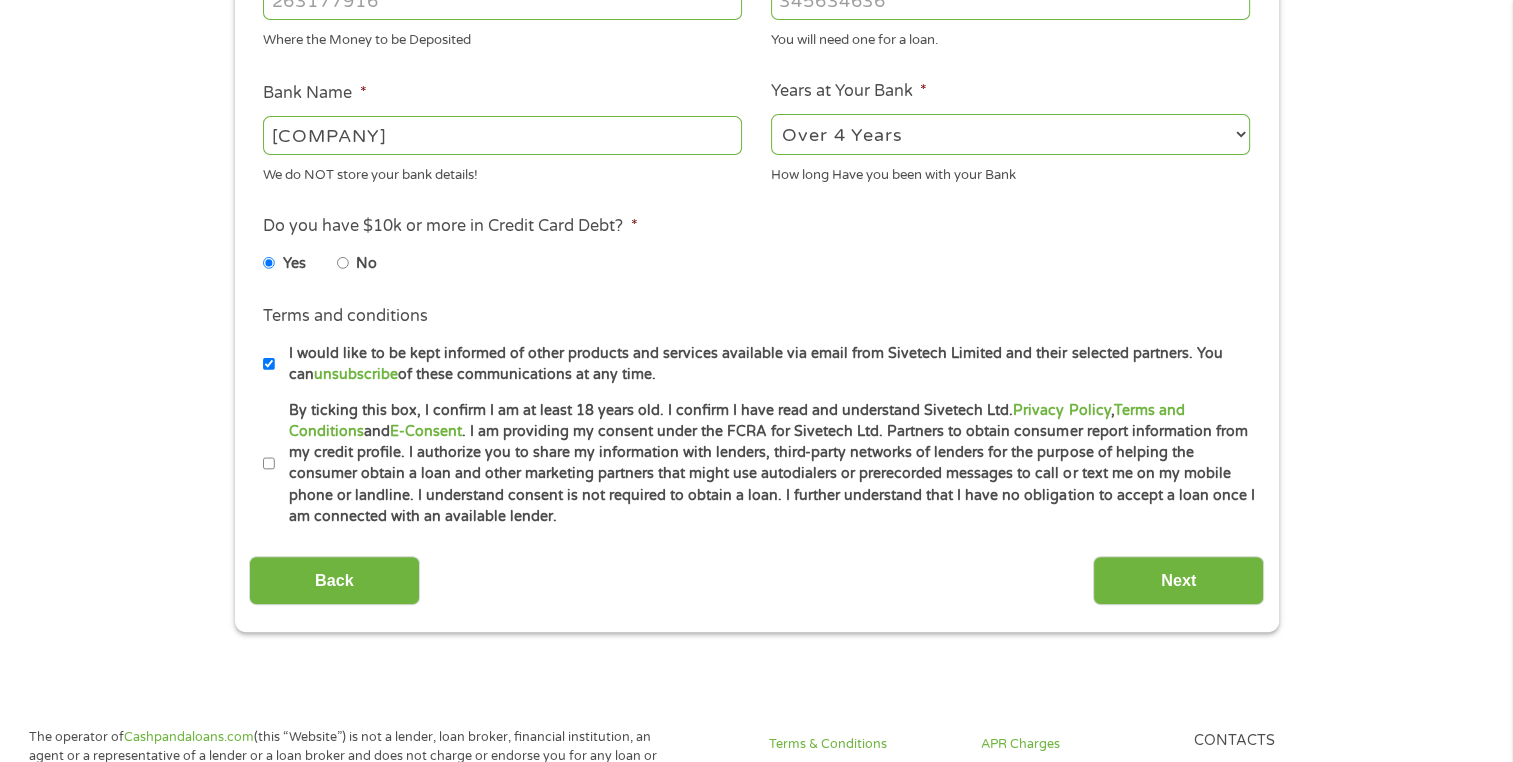 click on "By ticking this box, I confirm I am at least 18 years old. I confirm I have read and understand Sivetech Ltd.  Privacy Policy ,  Terms and Conditions  and  E-Consent . I am providing my consent under the FCRA for Sivetech Ltd. Partners to obtain consumer report information from my credit profile. I authorize you to share my information with lenders, third-party networks of lenders for the purpose of helping the consumer obtain a loan and other marketing partners that might use autodialers or prerecorded messages to call or text me on my mobile phone or landline. I understand consent is not required to obtain a loan. I further understand that I have no obligation to accept a loan once I am connected with an available lender." at bounding box center (269, 464) 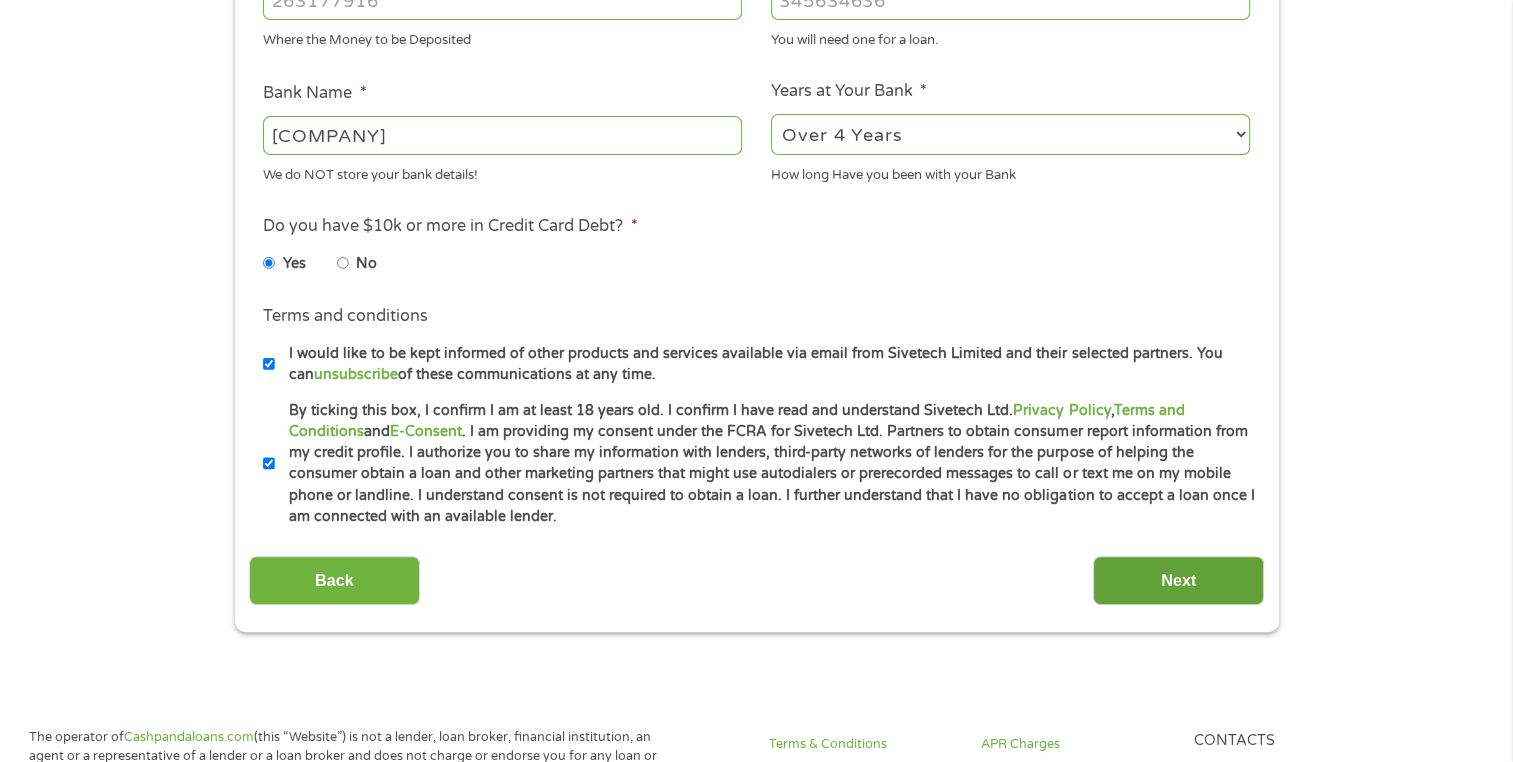 click on "Next" at bounding box center [1178, 580] 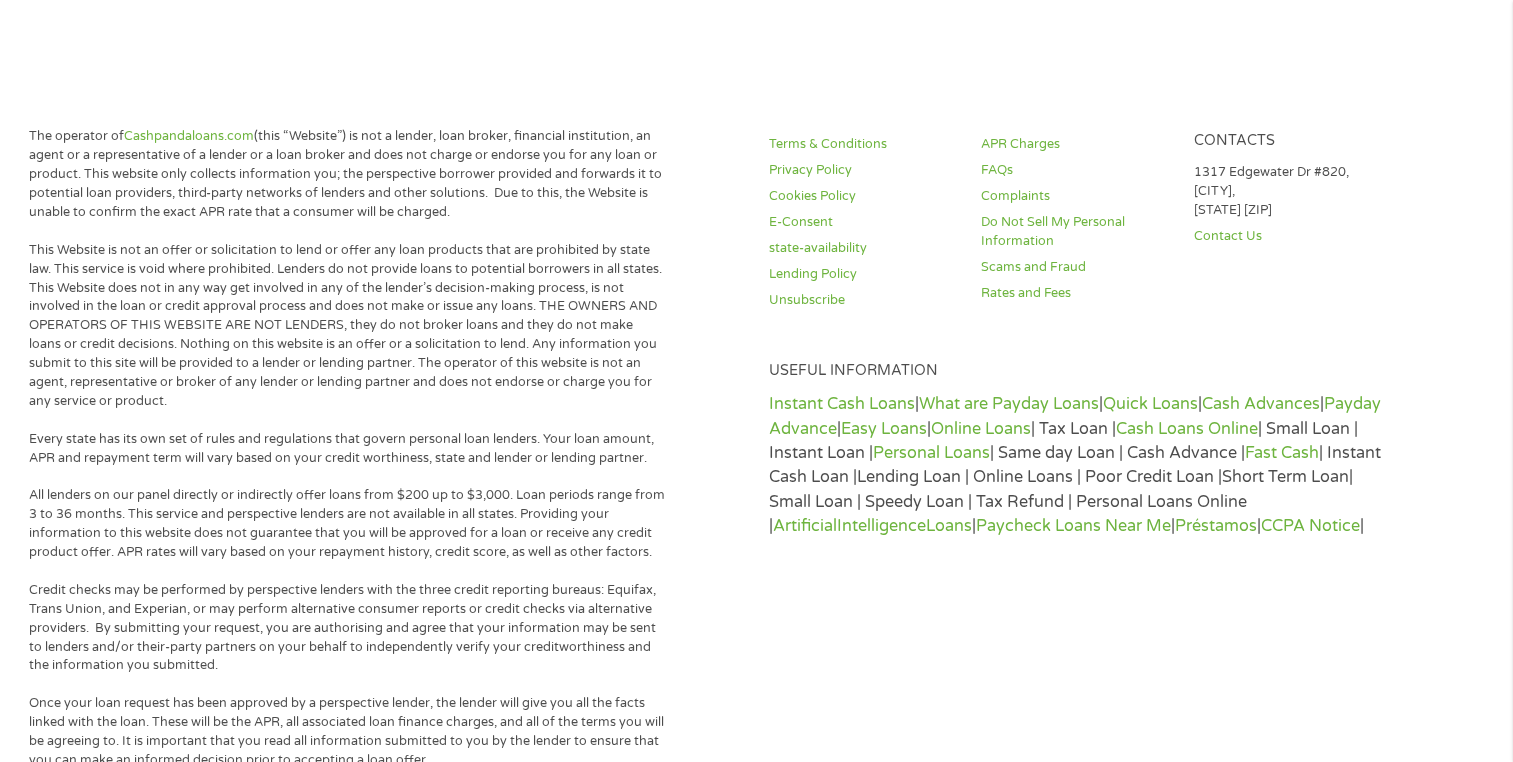 scroll, scrollTop: 400, scrollLeft: 0, axis: vertical 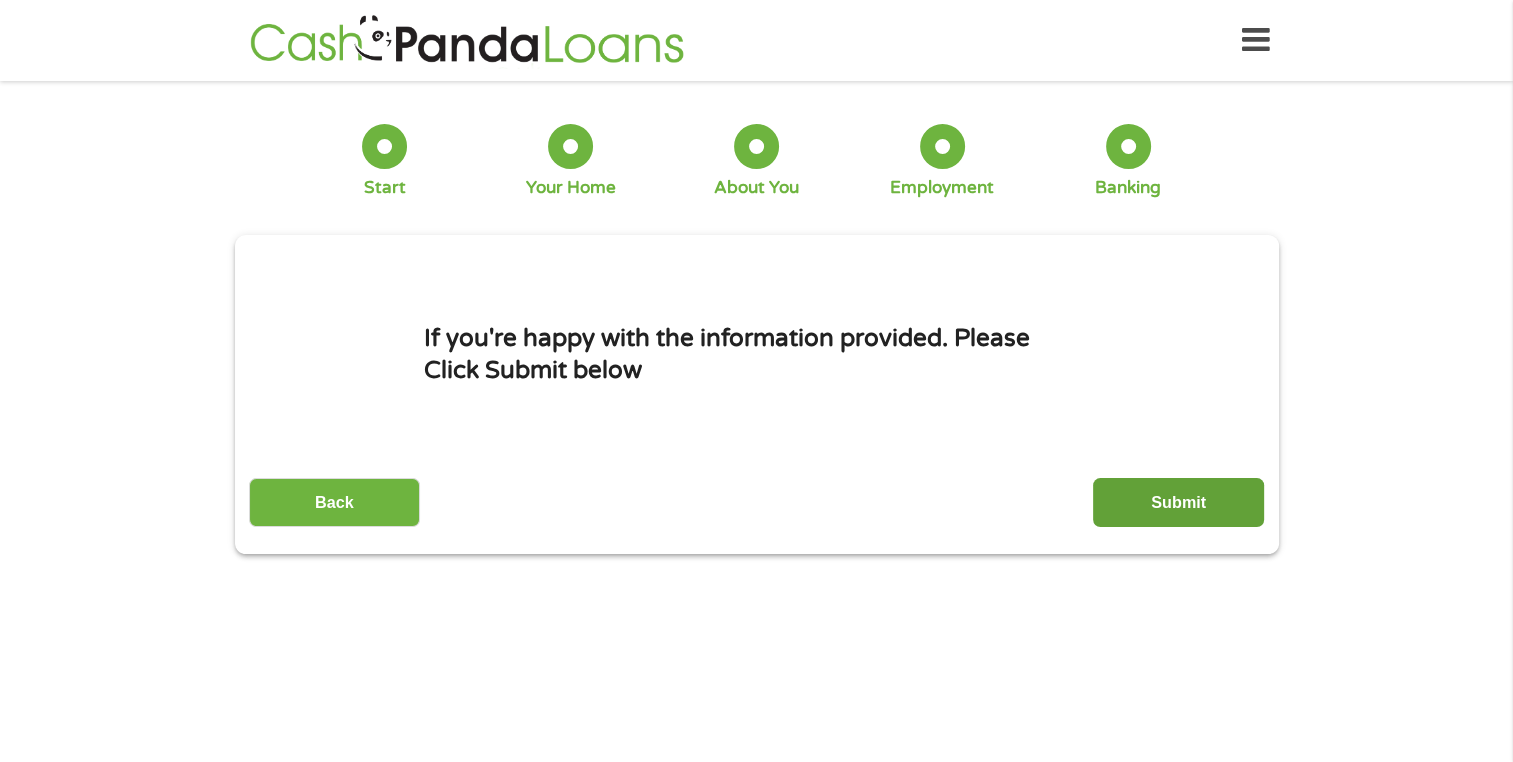 click on "Submit" at bounding box center [1178, 502] 